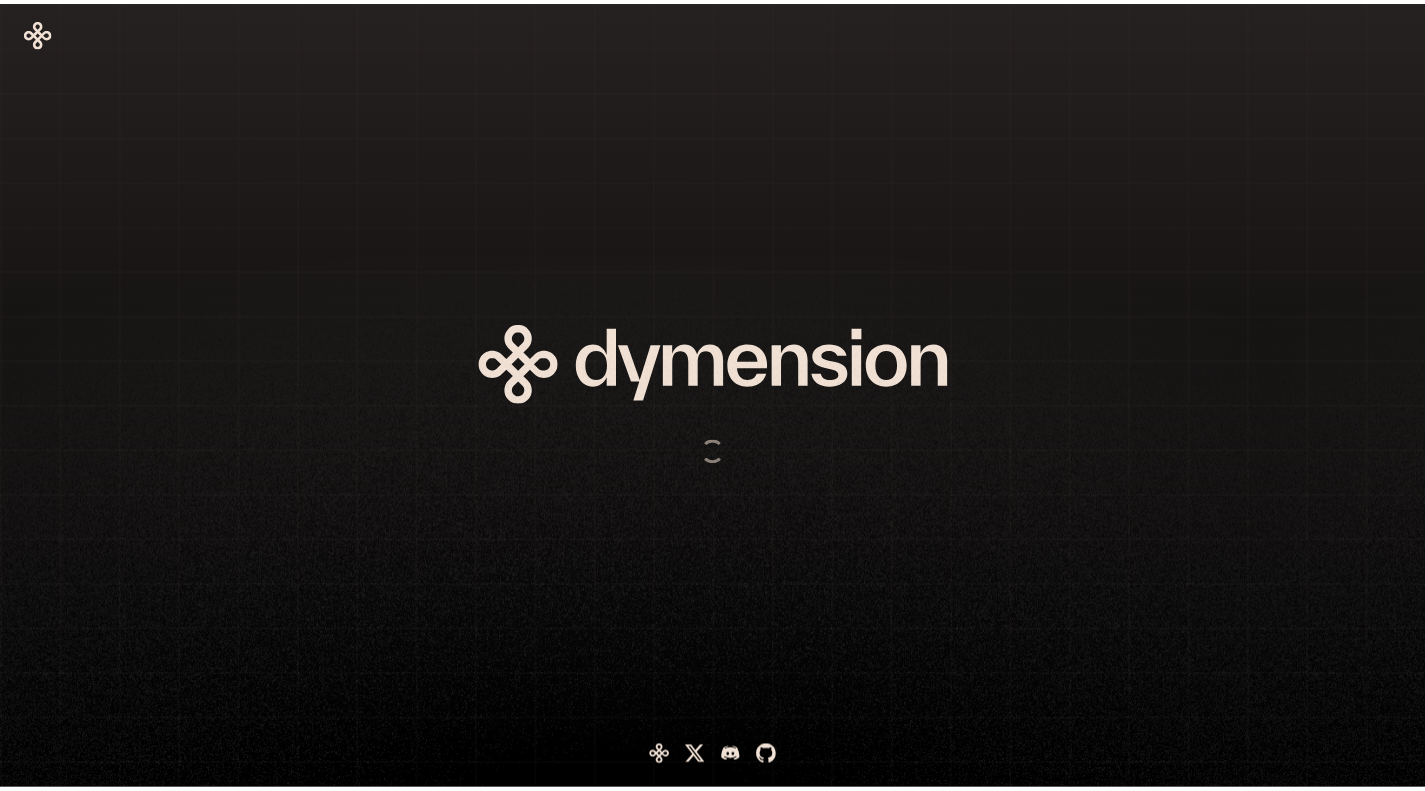 scroll, scrollTop: 0, scrollLeft: 0, axis: both 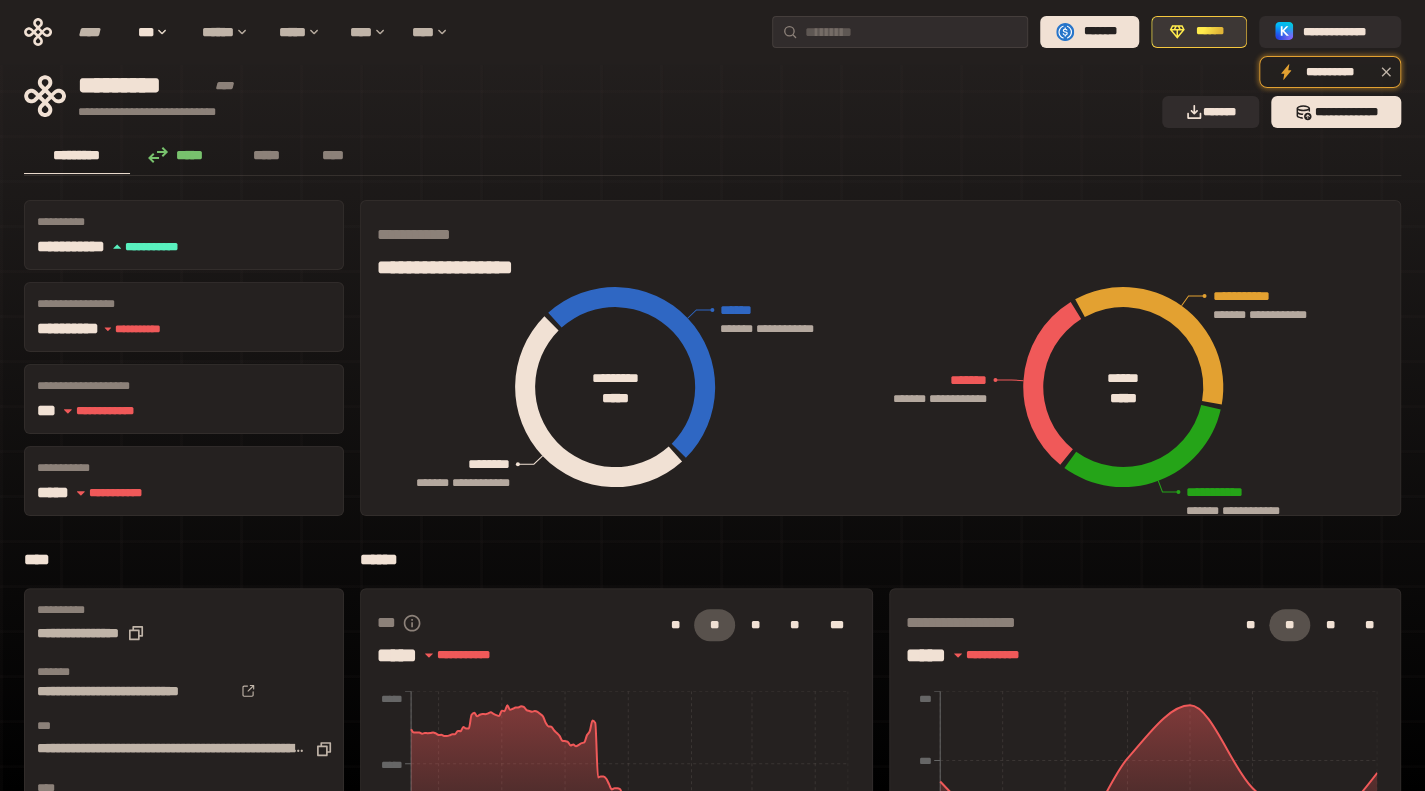 click on "******" at bounding box center [1210, 32] 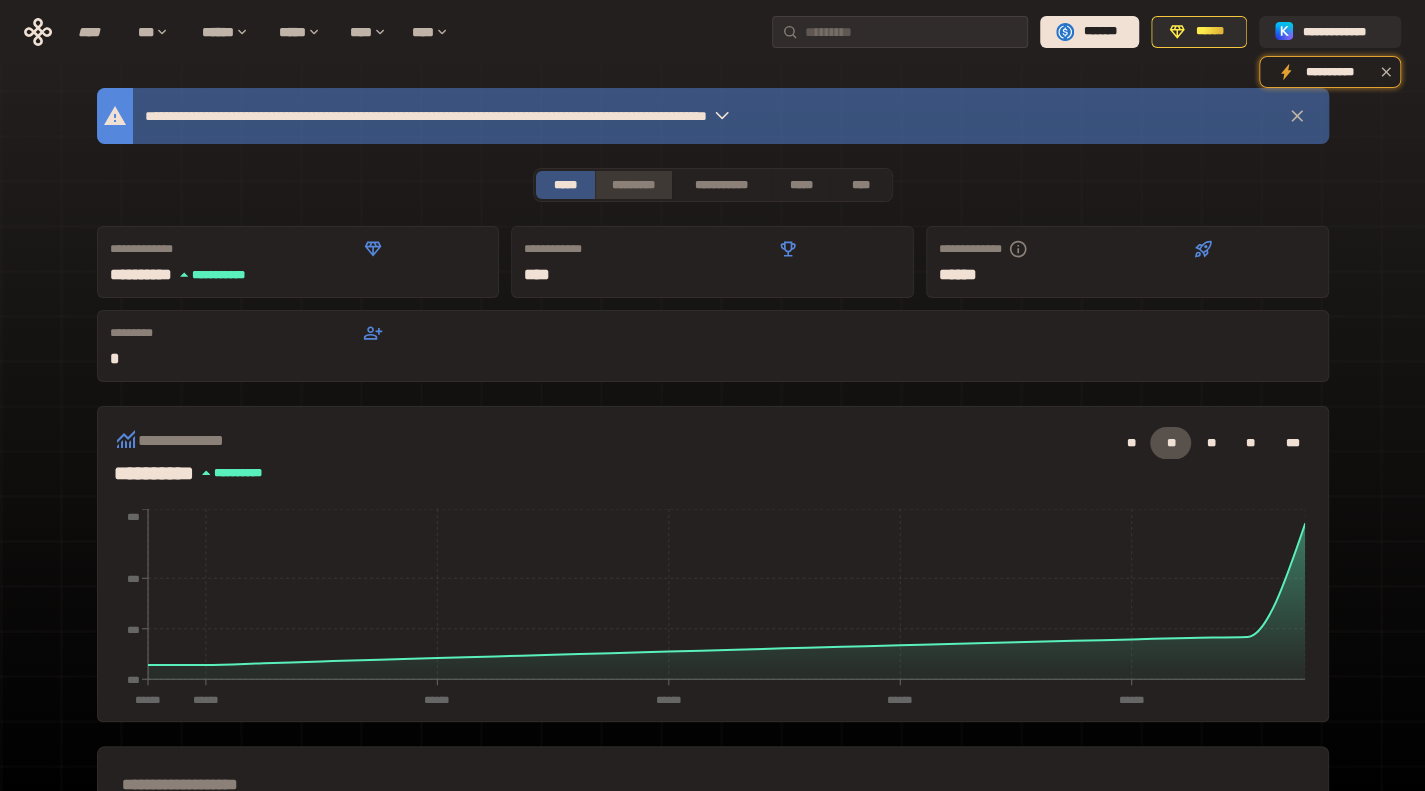 click on "*********" at bounding box center (633, 185) 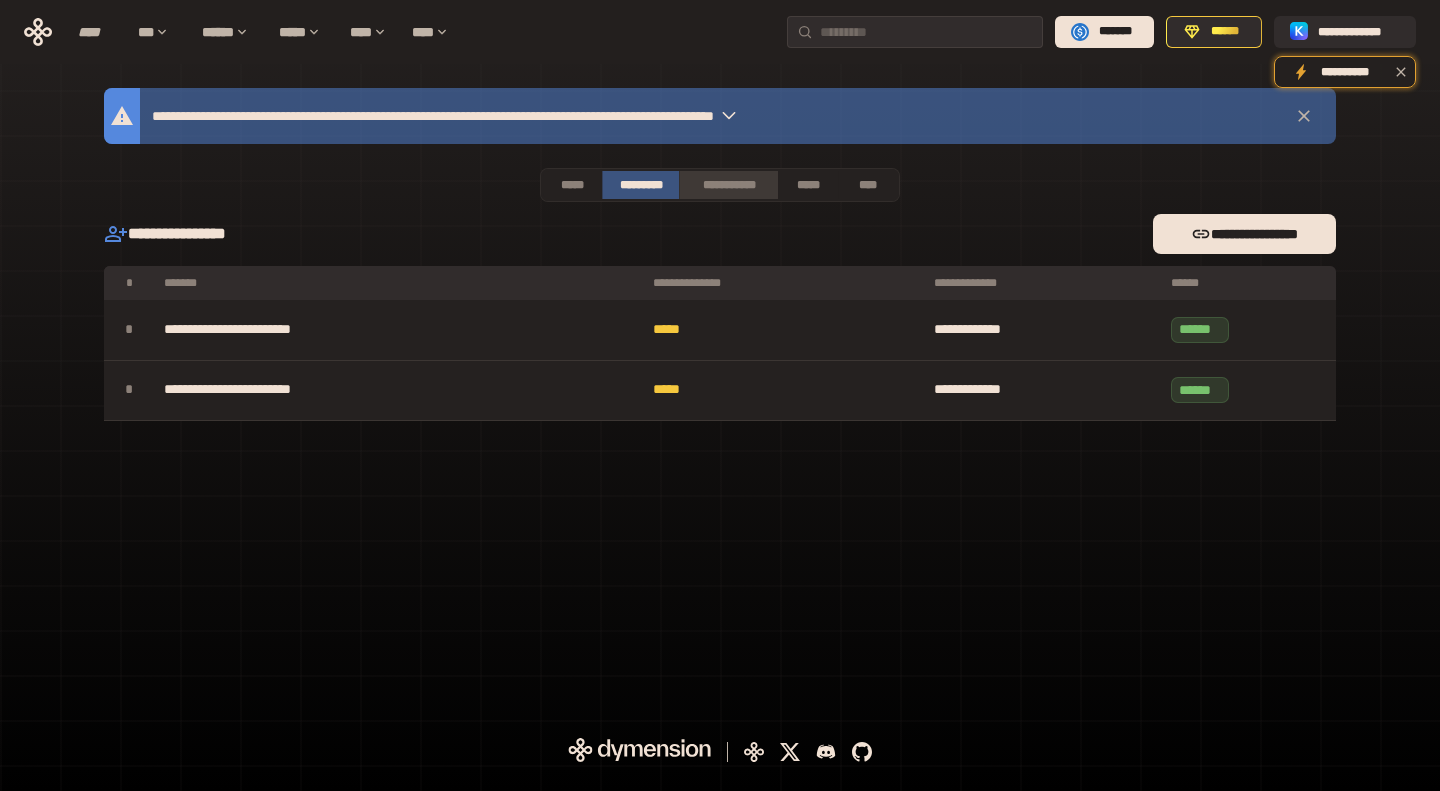 click on "**********" at bounding box center (728, 185) 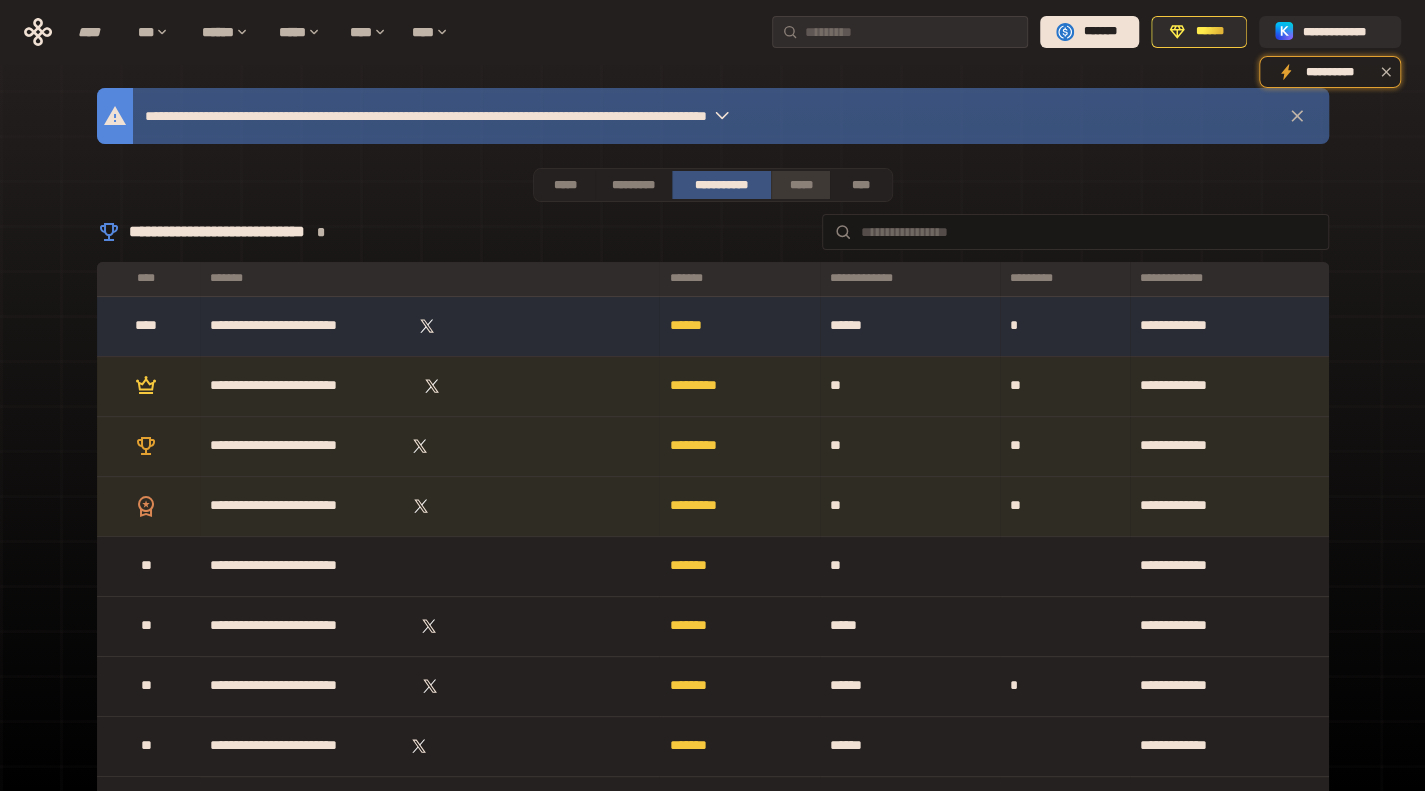click on "*****" at bounding box center [801, 185] 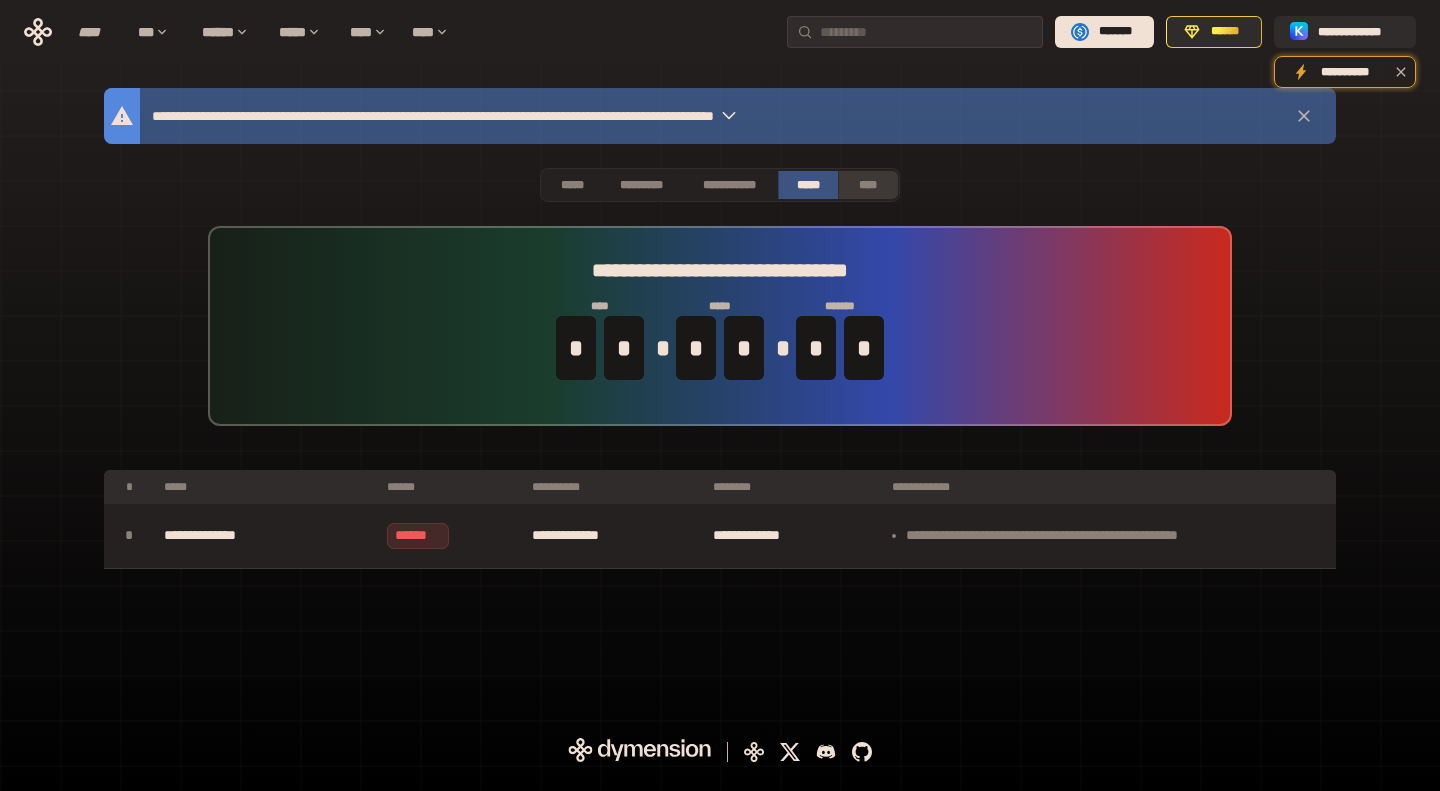 click on "****" at bounding box center [868, 185] 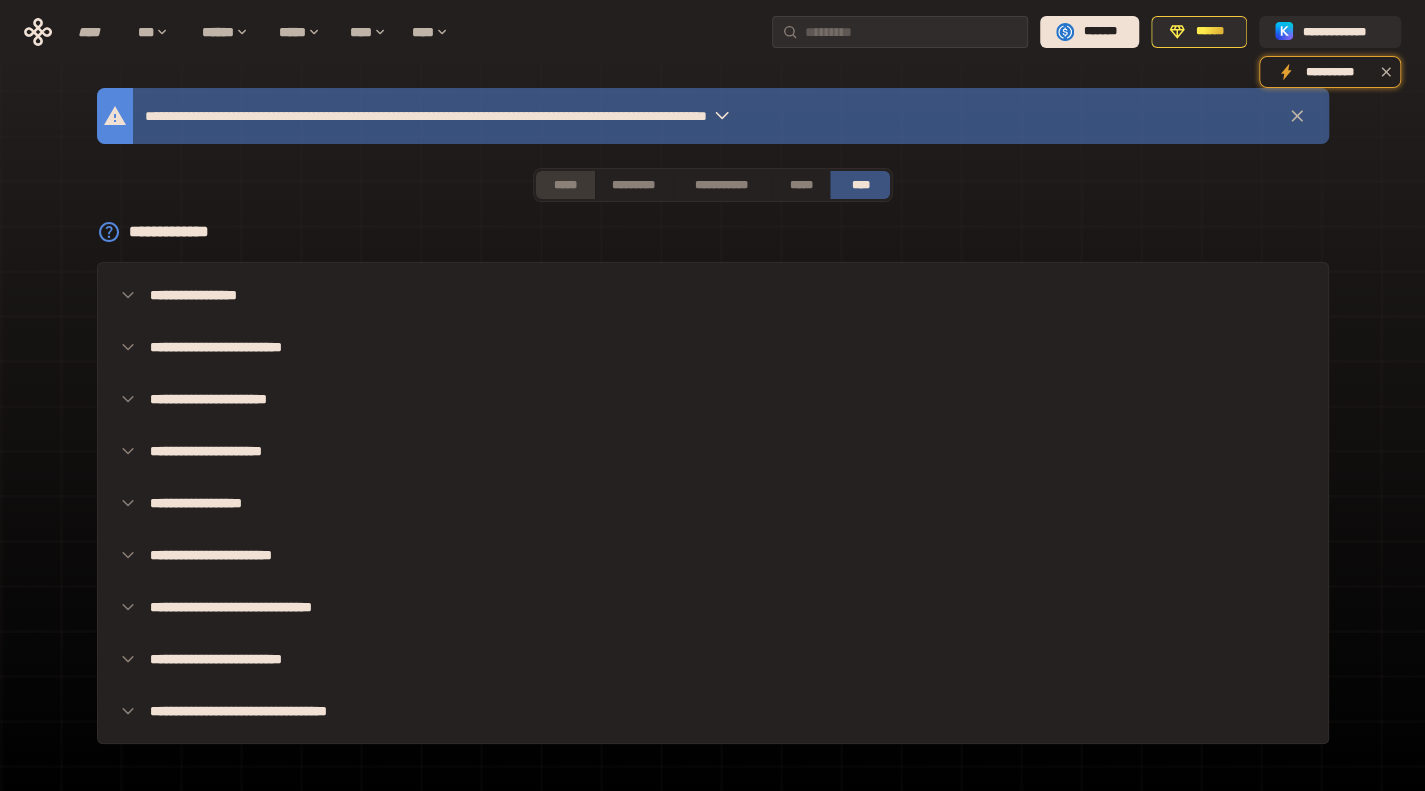 click on "*****" at bounding box center [565, 185] 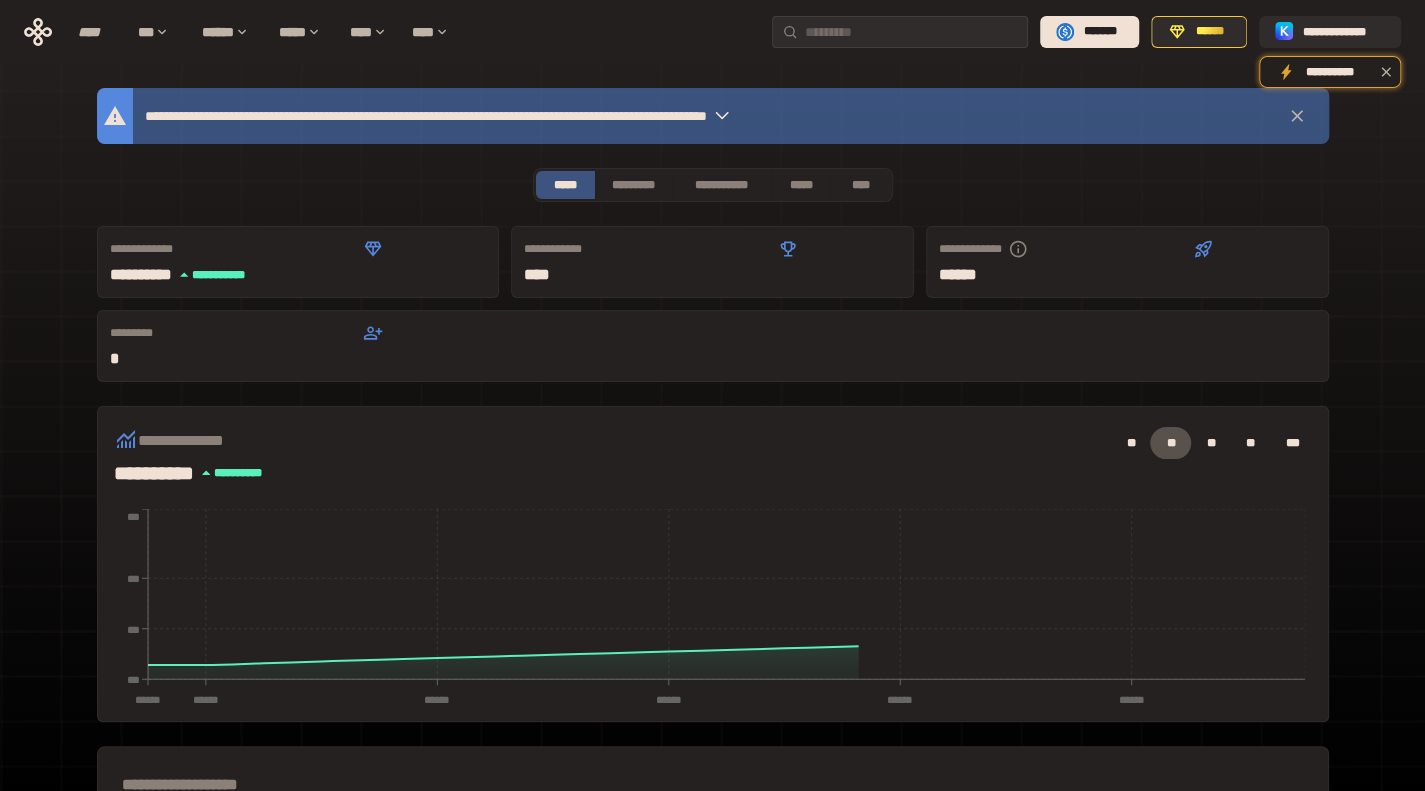 click on "**********" at bounding box center [549, 116] 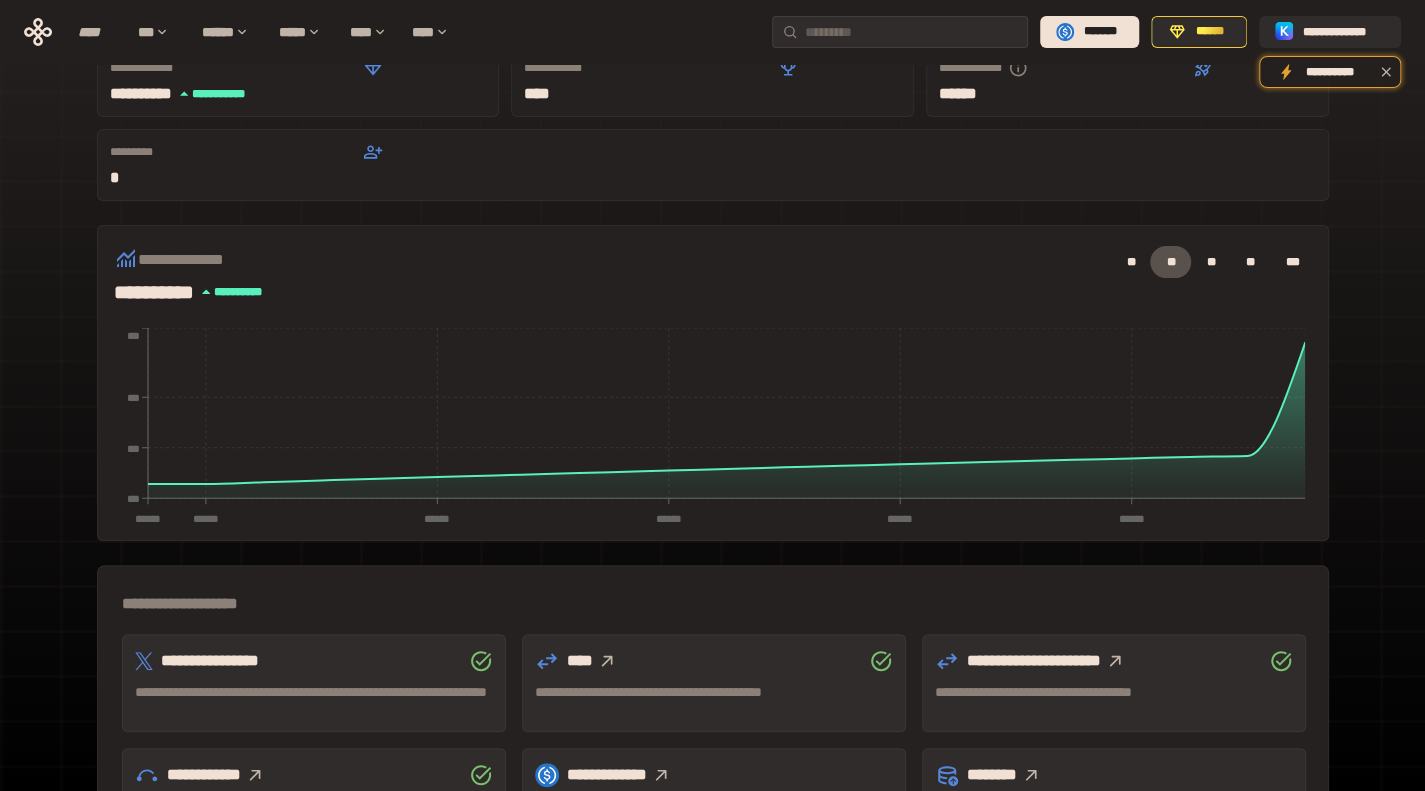 scroll, scrollTop: 491, scrollLeft: 0, axis: vertical 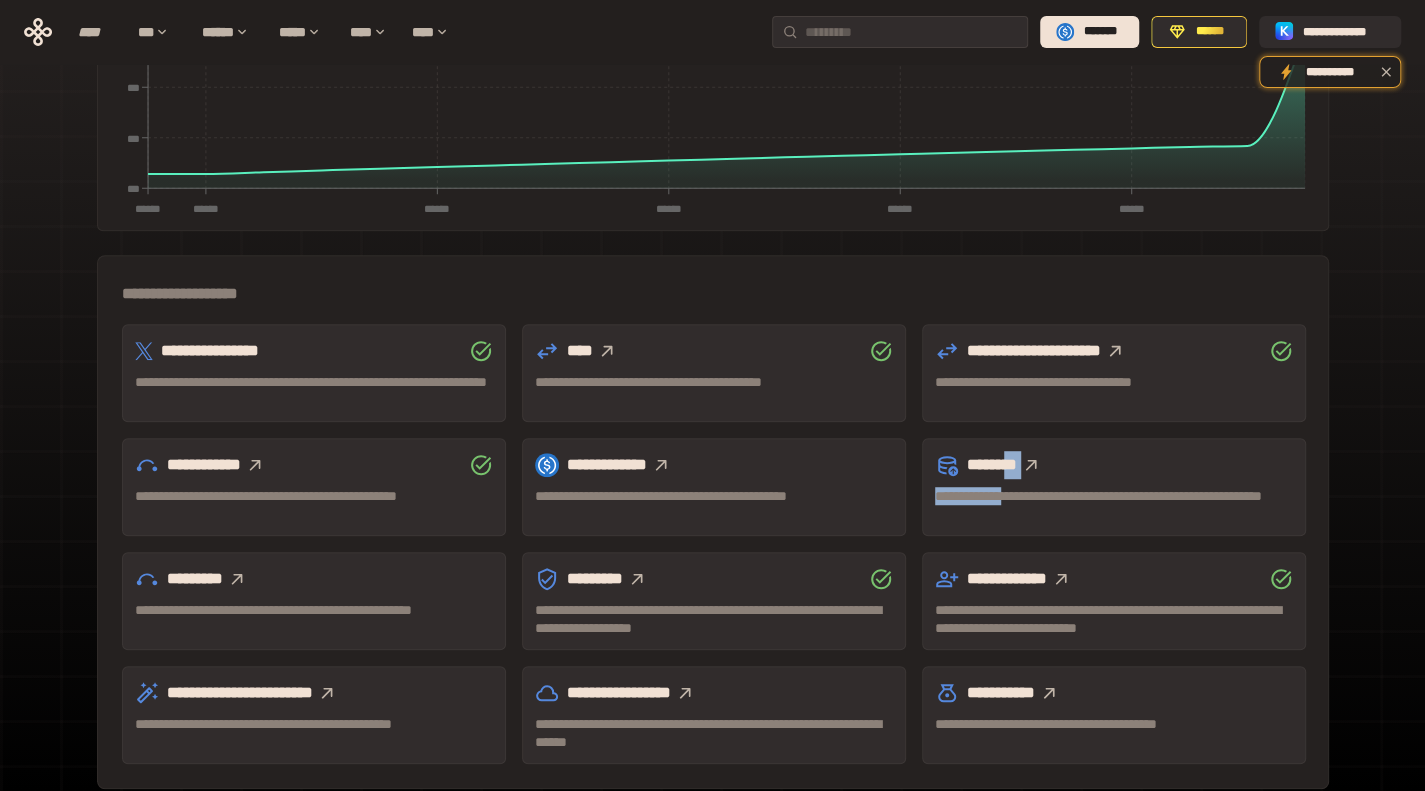 click on "**********" at bounding box center (1114, 487) 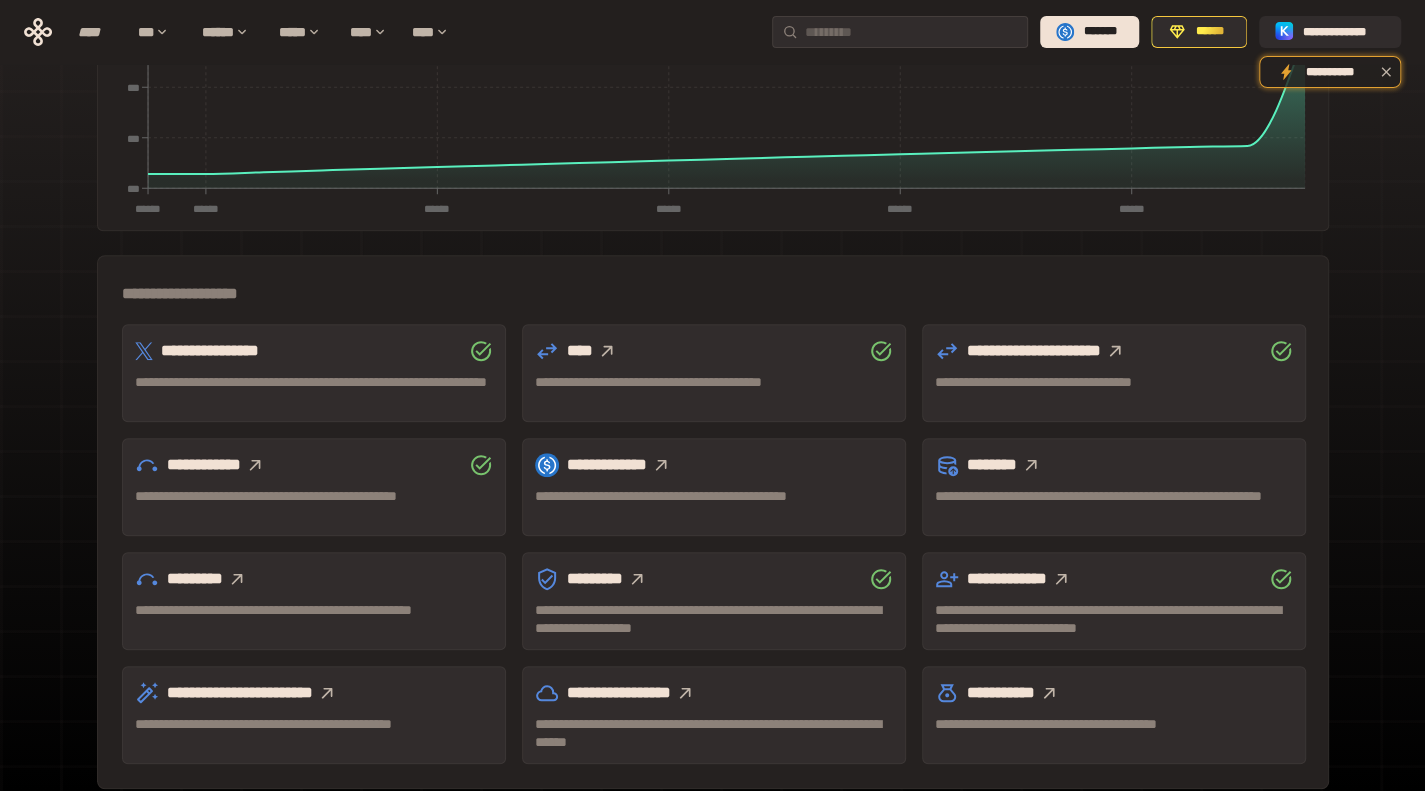click on "********" at bounding box center (1114, 465) 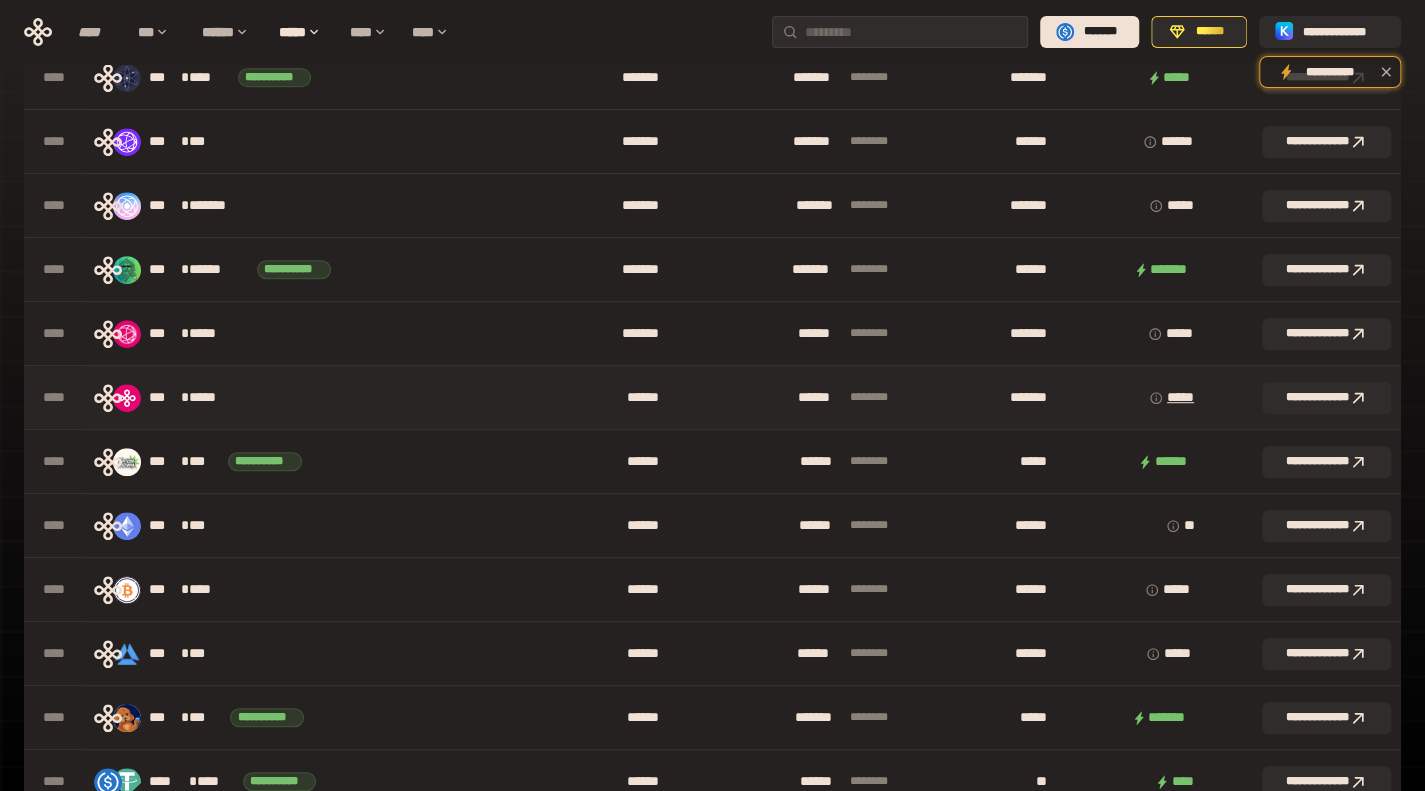 scroll, scrollTop: 100, scrollLeft: 0, axis: vertical 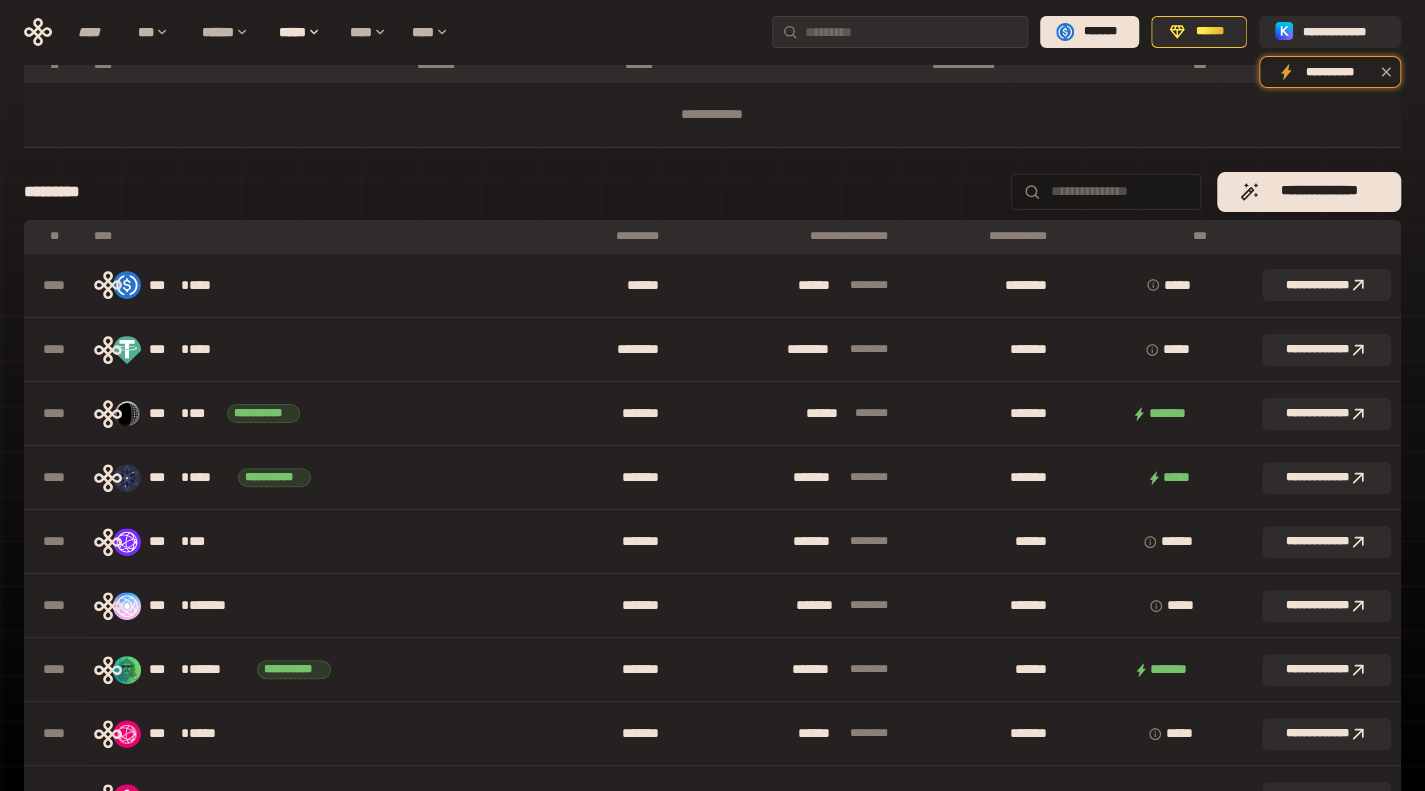click on "***" at bounding box center [1140, 237] 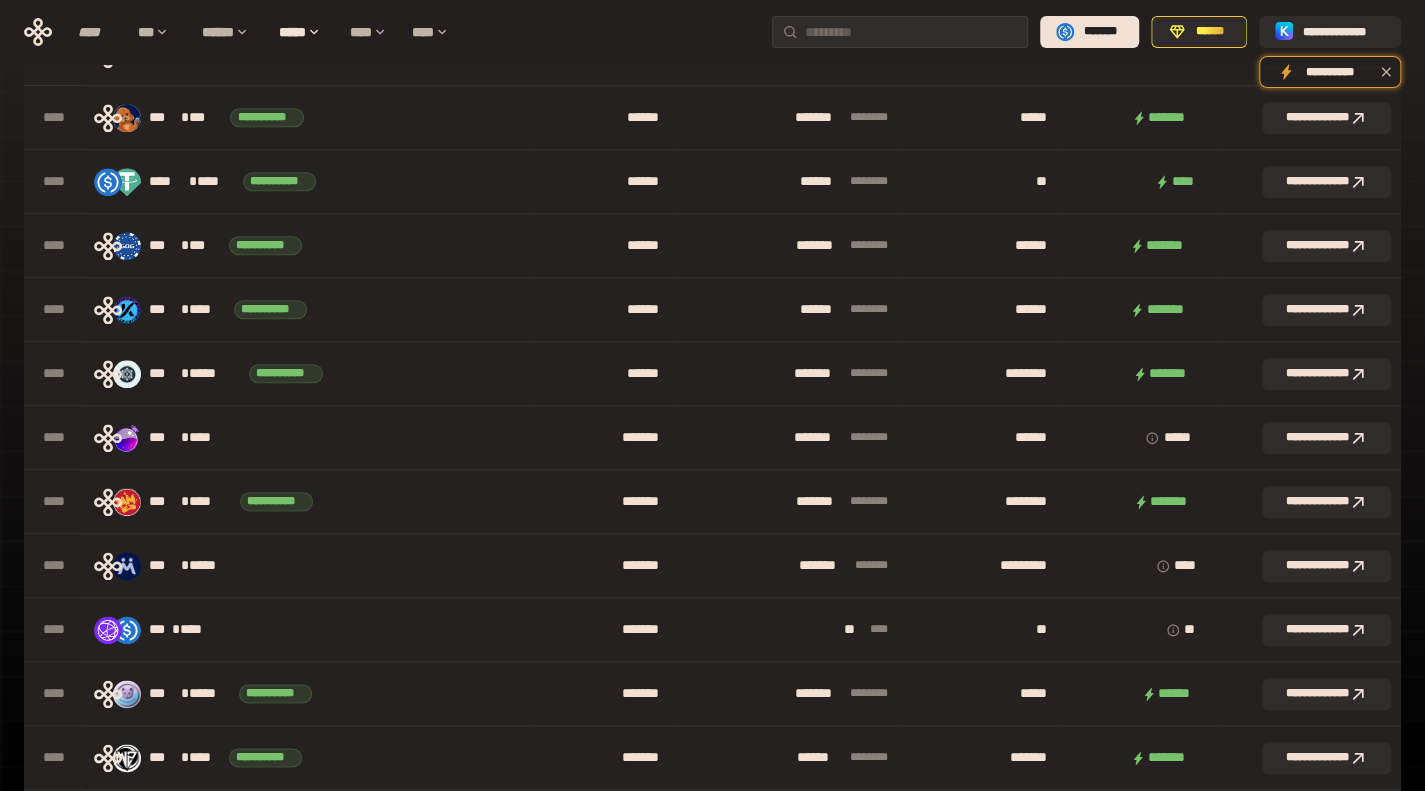 scroll, scrollTop: 300, scrollLeft: 0, axis: vertical 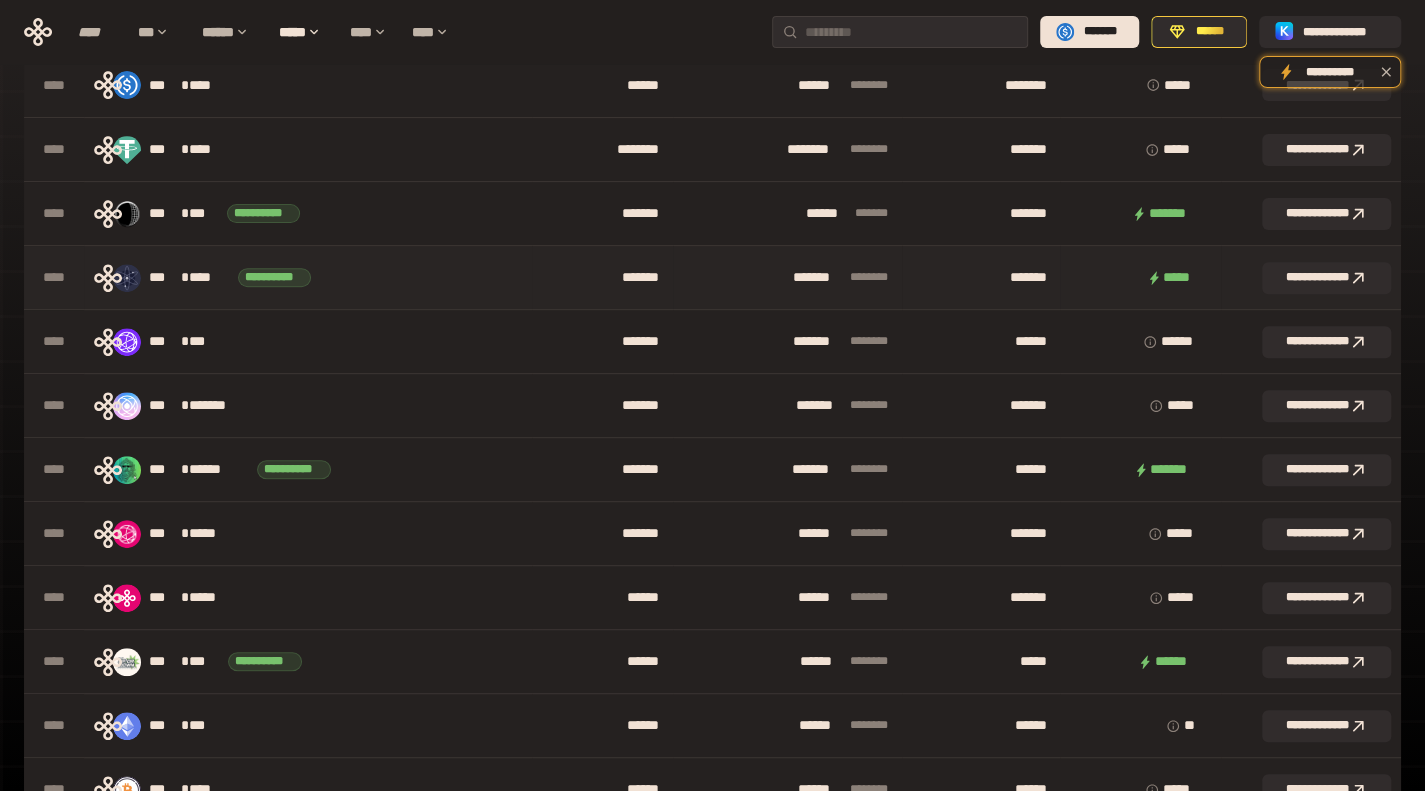 click on "***" at bounding box center [165, 278] 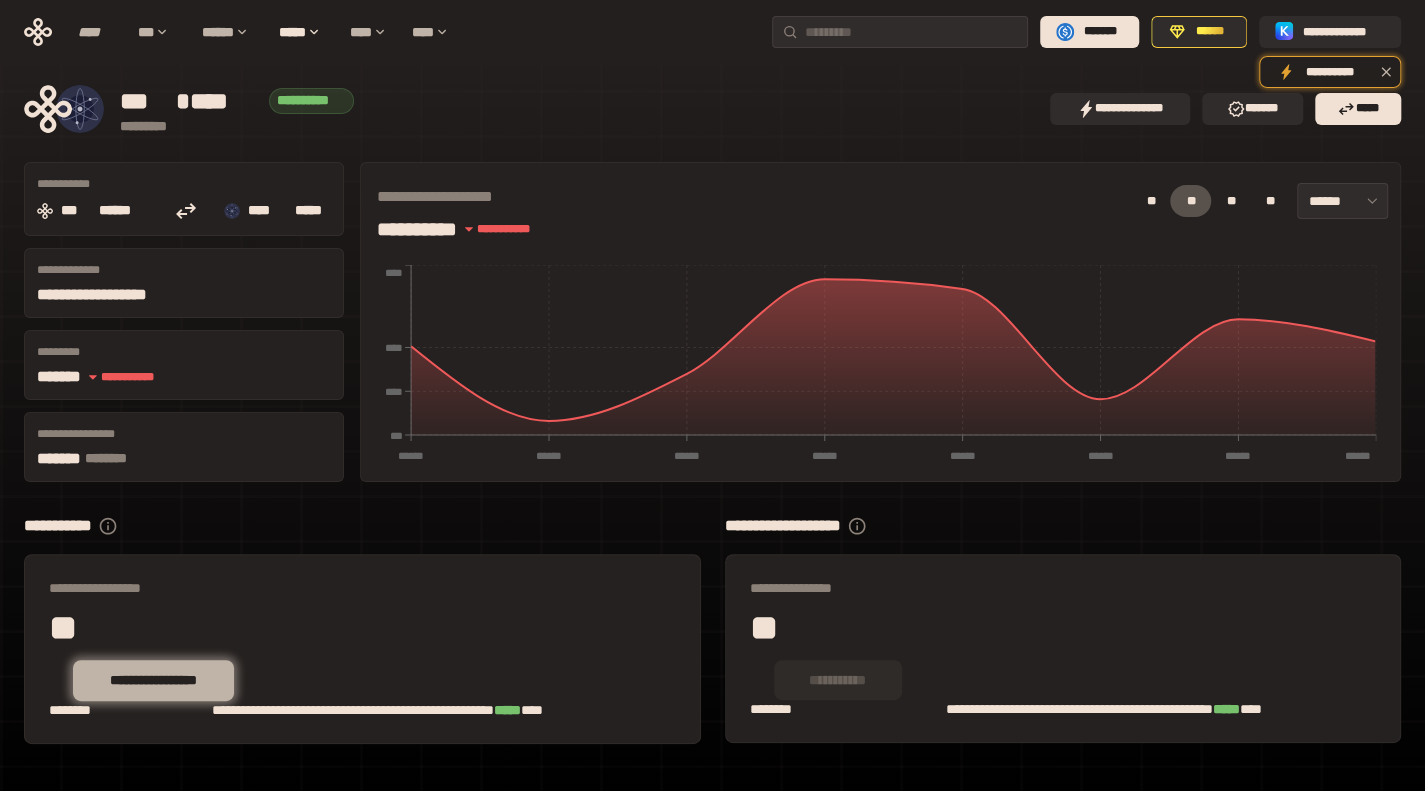 click on "**********" at bounding box center (153, 680) 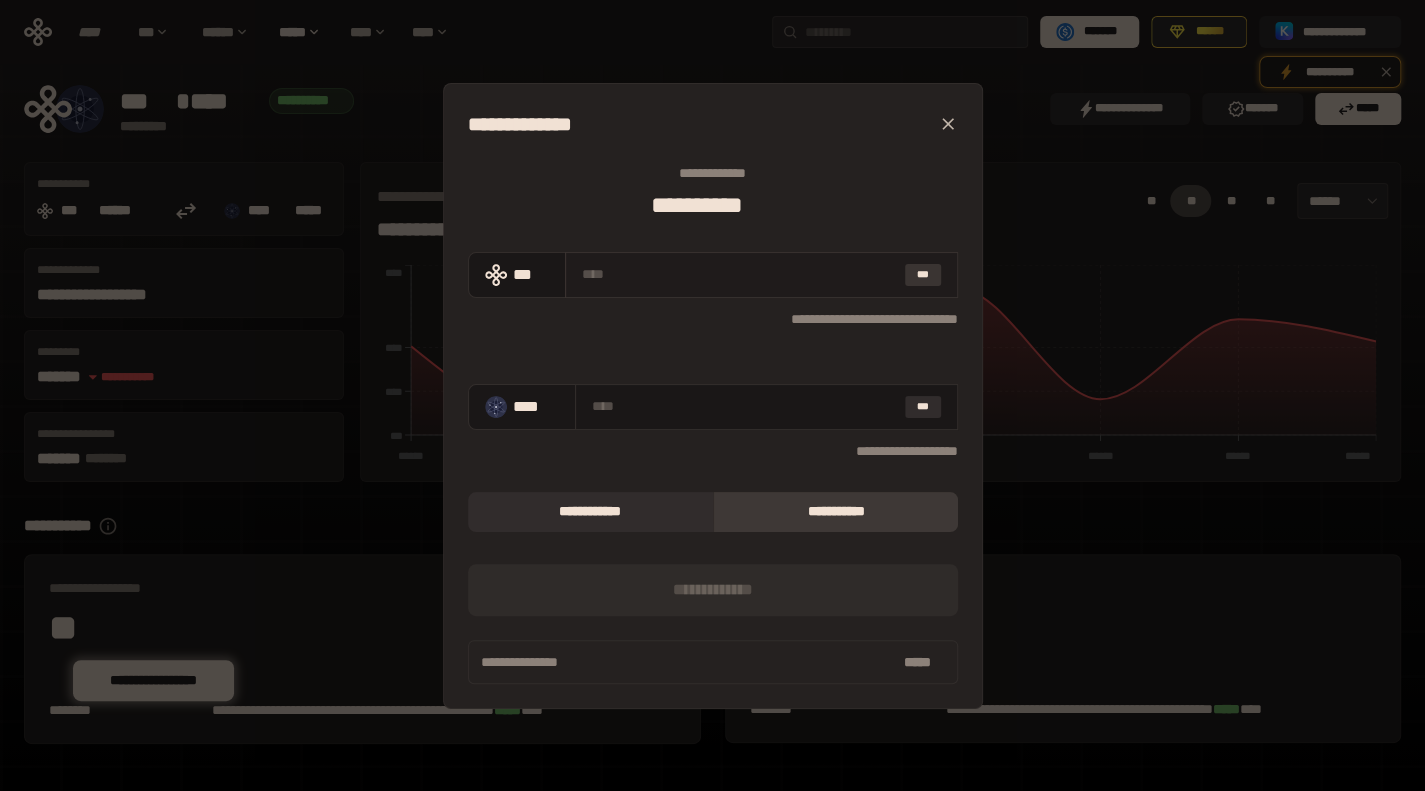 click on "***" at bounding box center (923, 275) 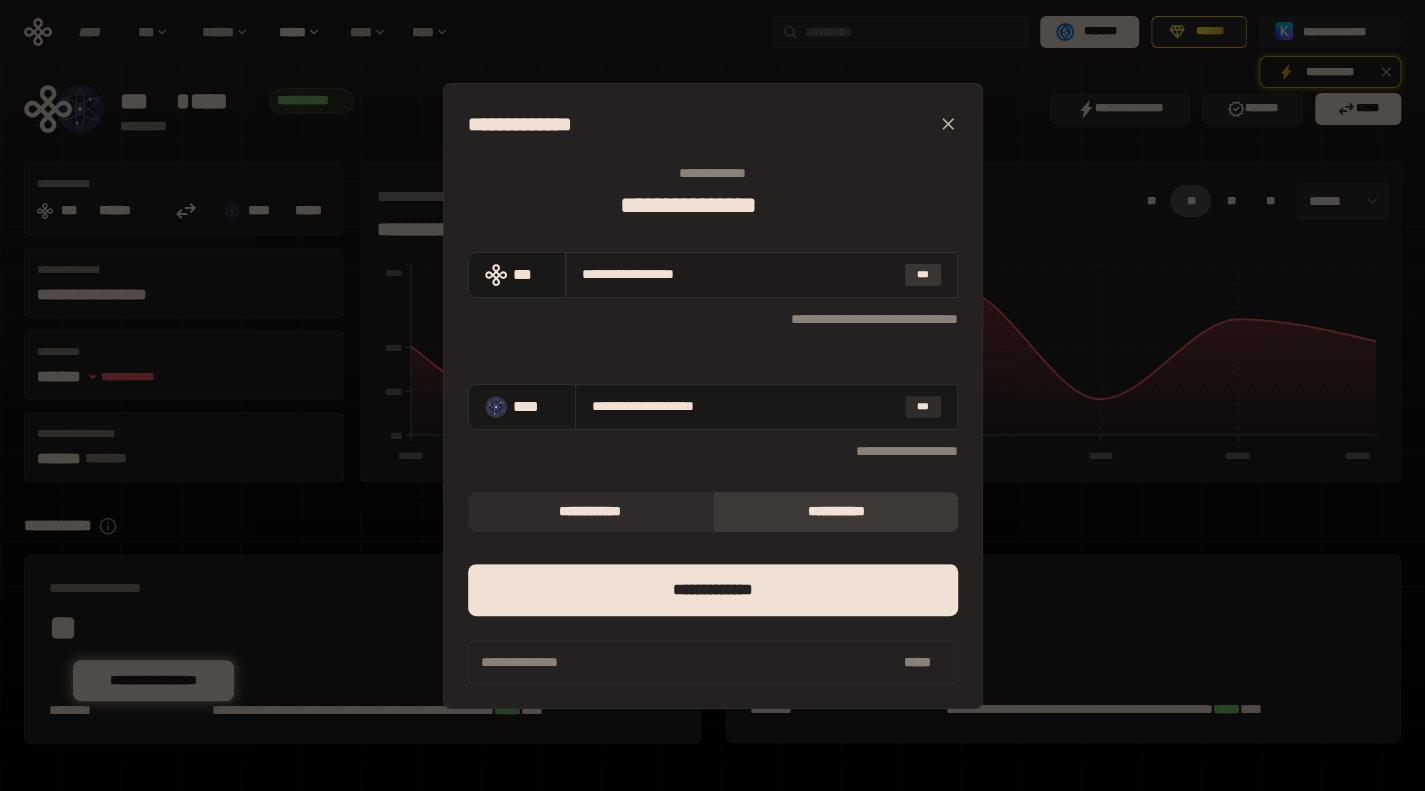 click on "***" at bounding box center [923, 275] 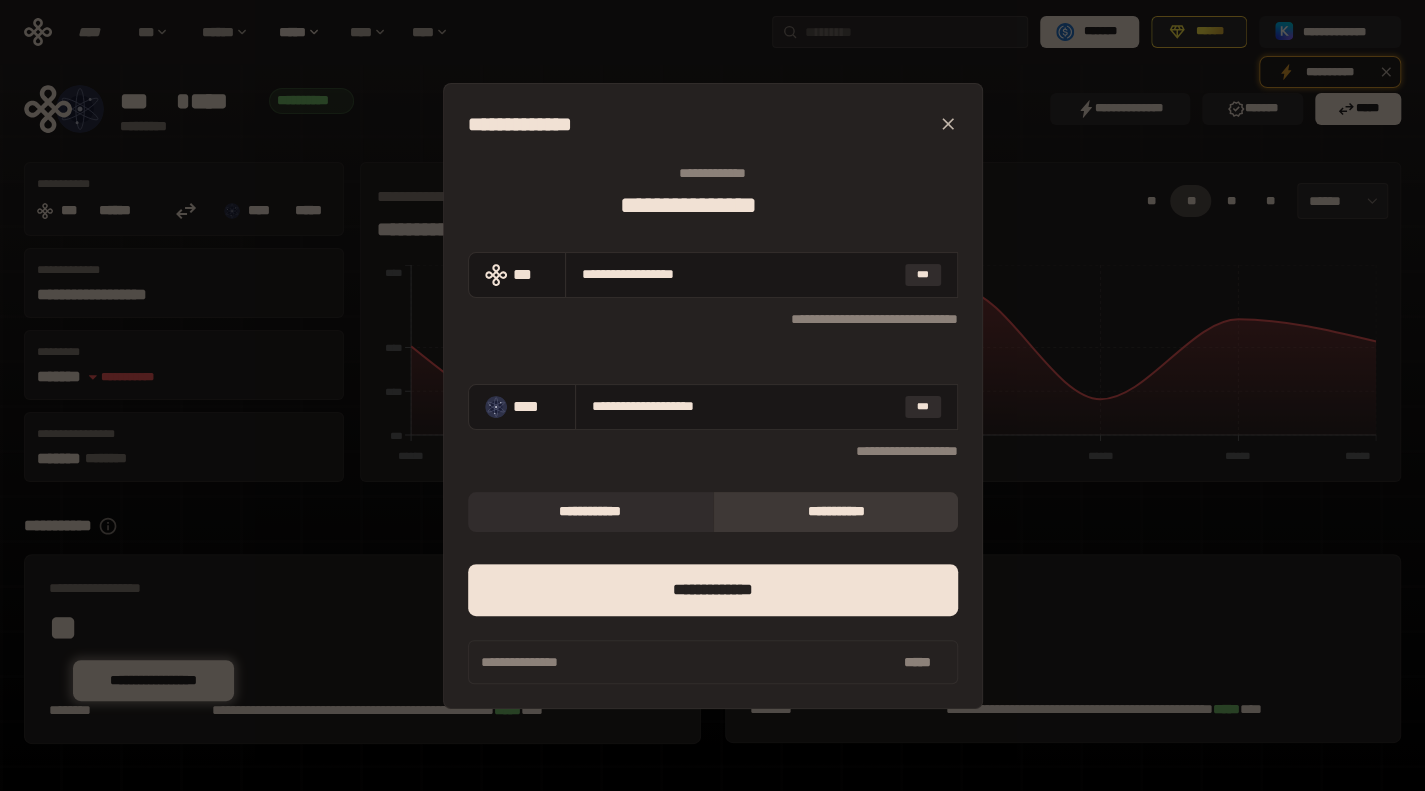 click 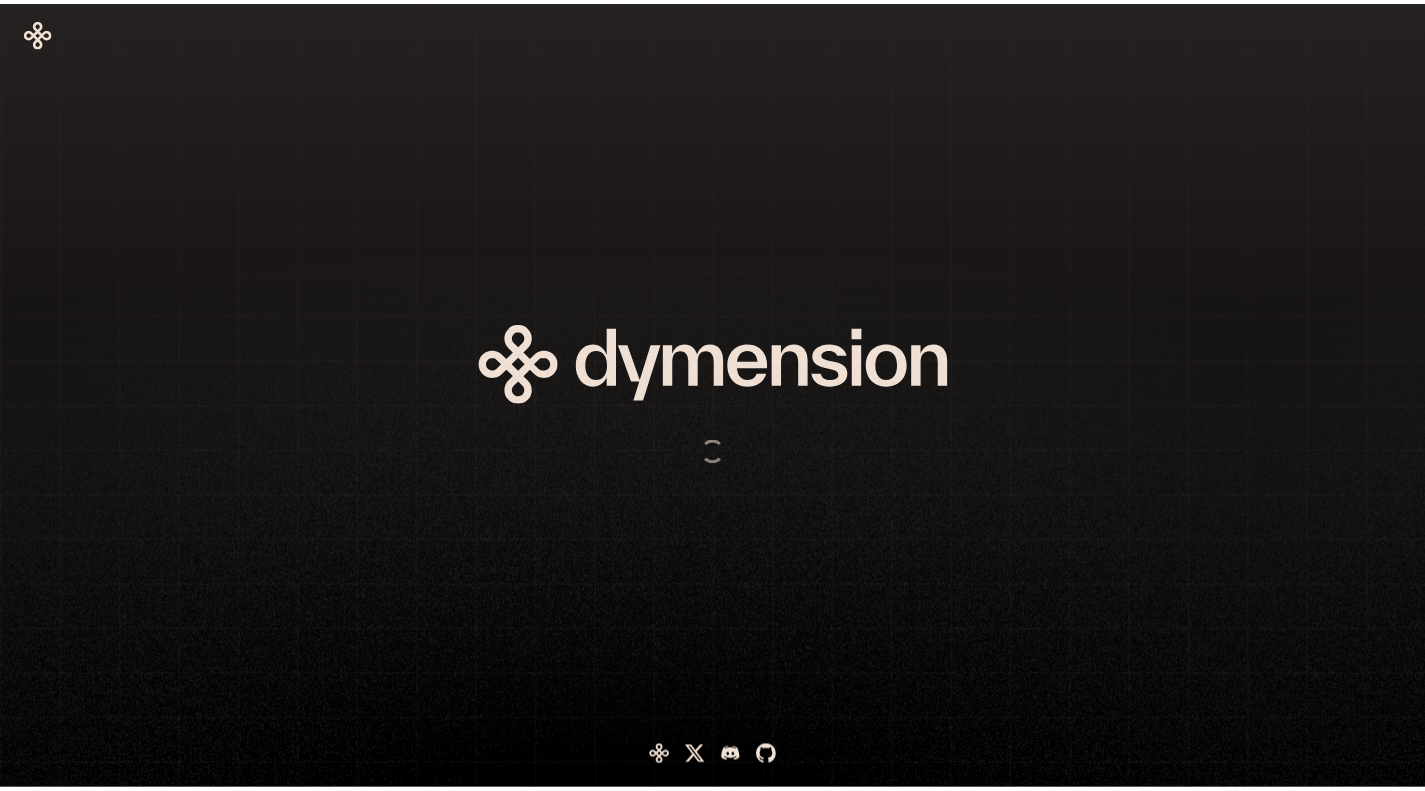 scroll, scrollTop: 0, scrollLeft: 0, axis: both 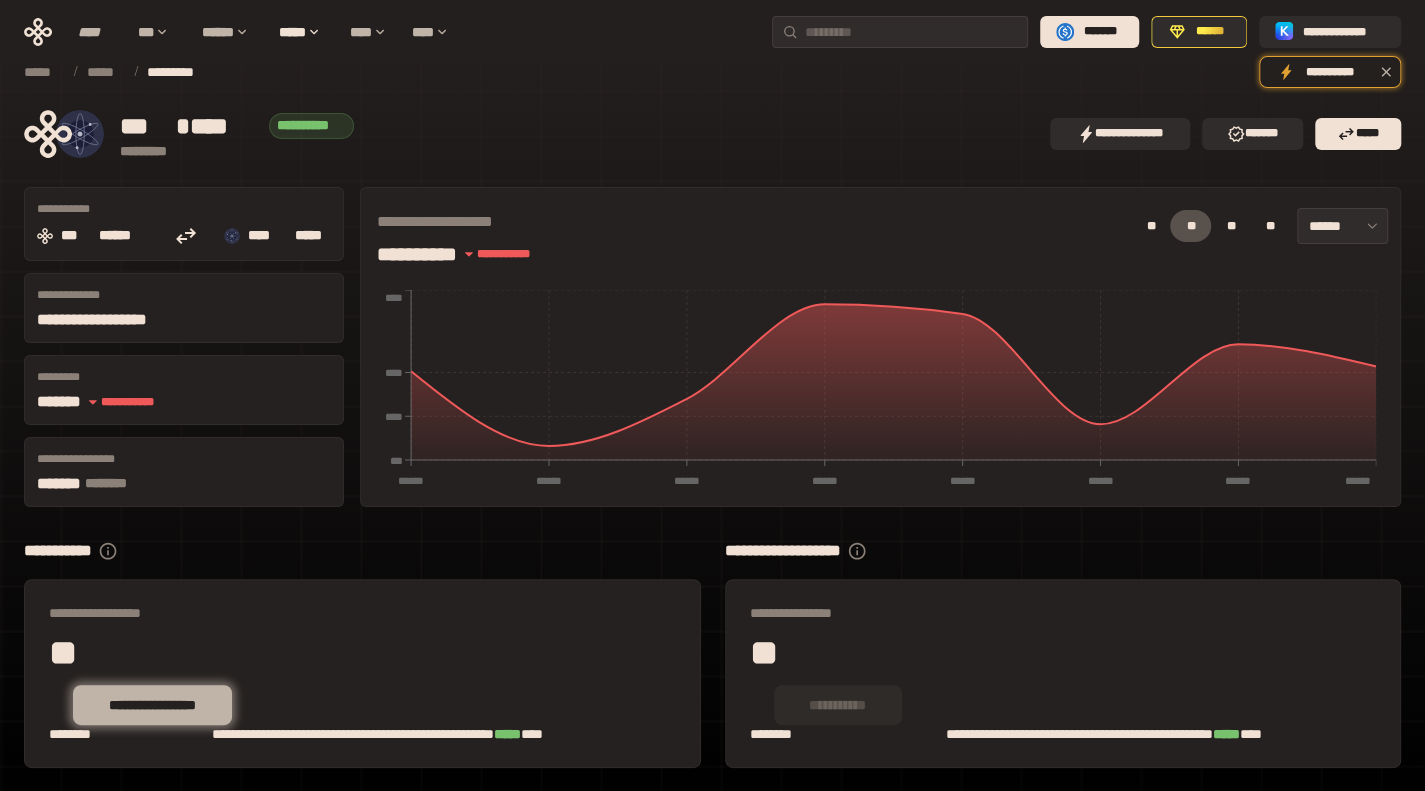 click on "**********" at bounding box center (152, 705) 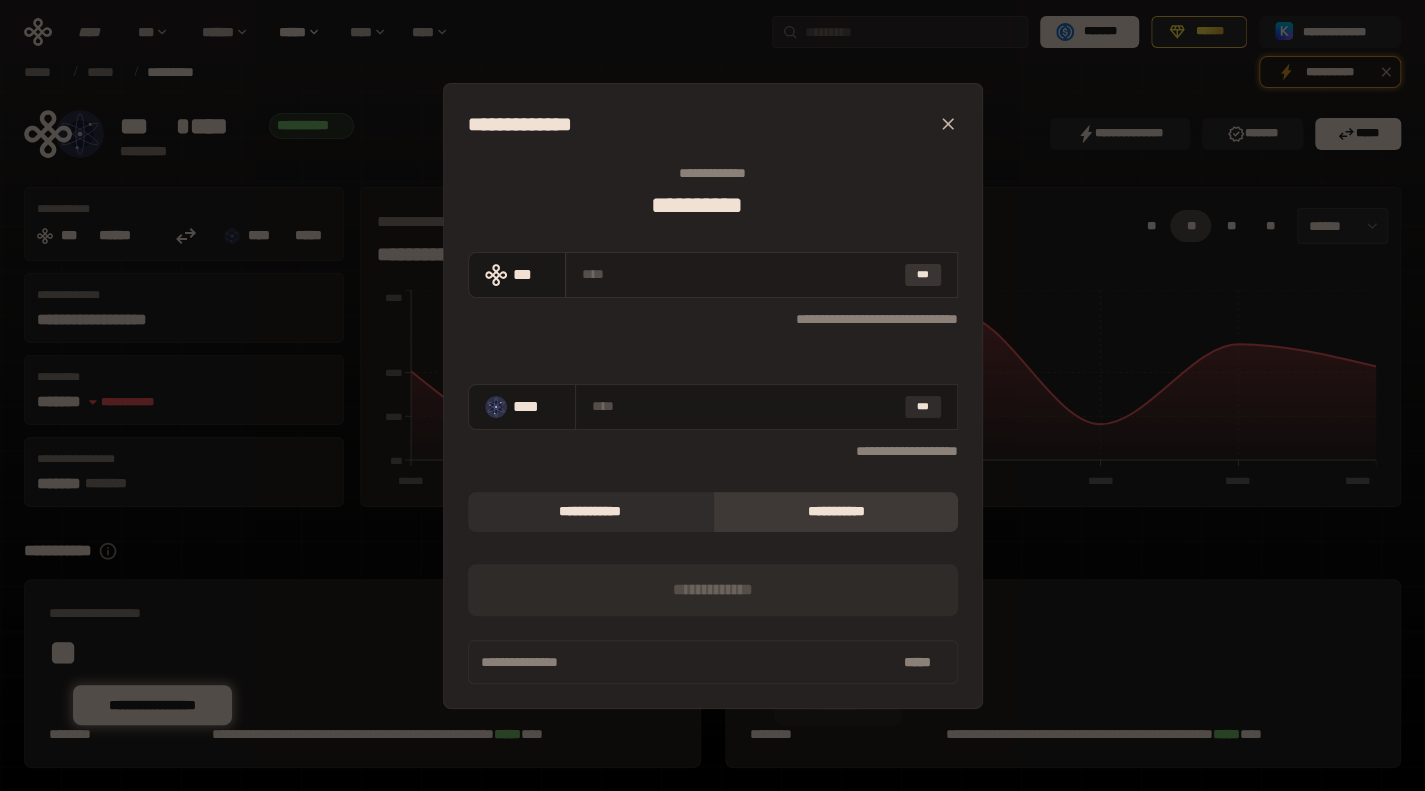 click on "***" at bounding box center [923, 275] 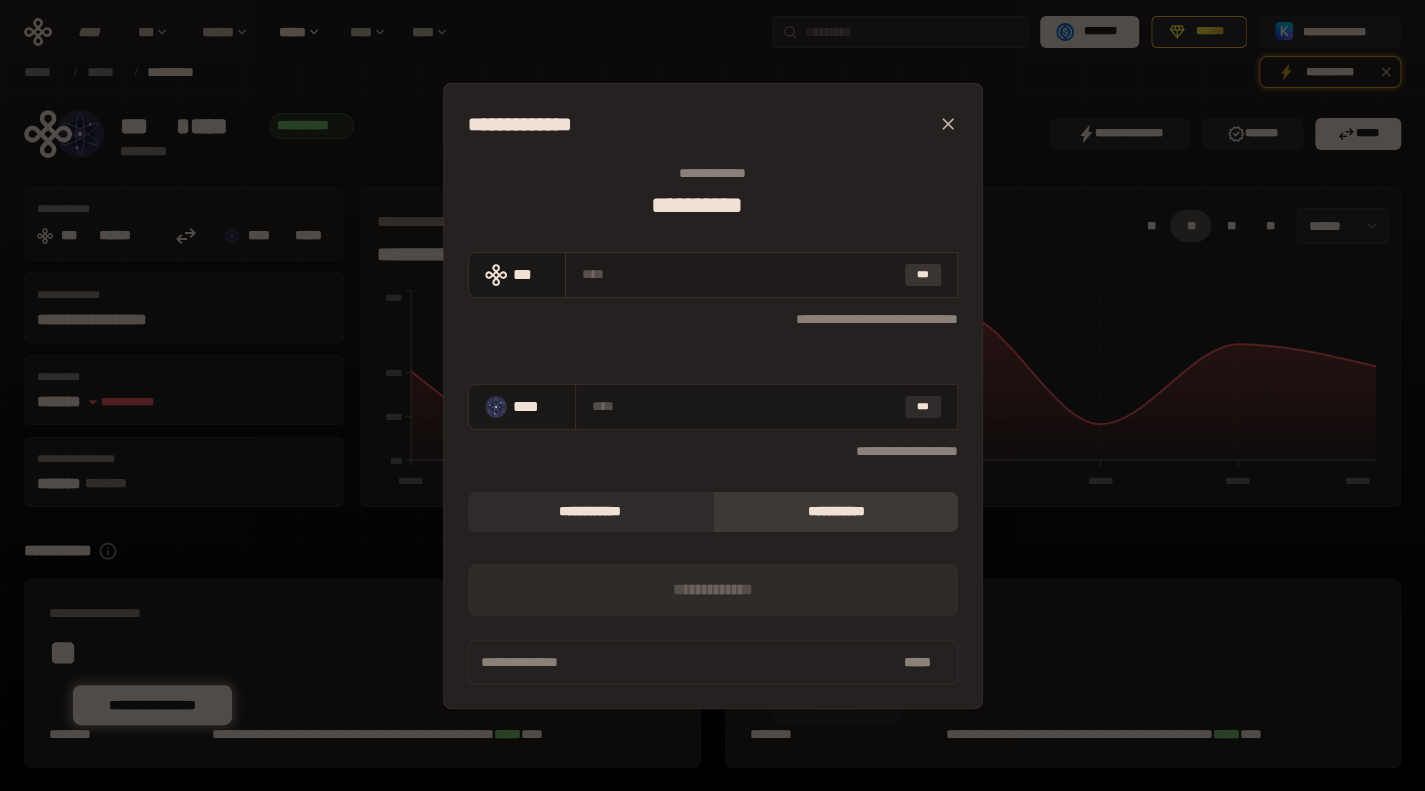 type on "**********" 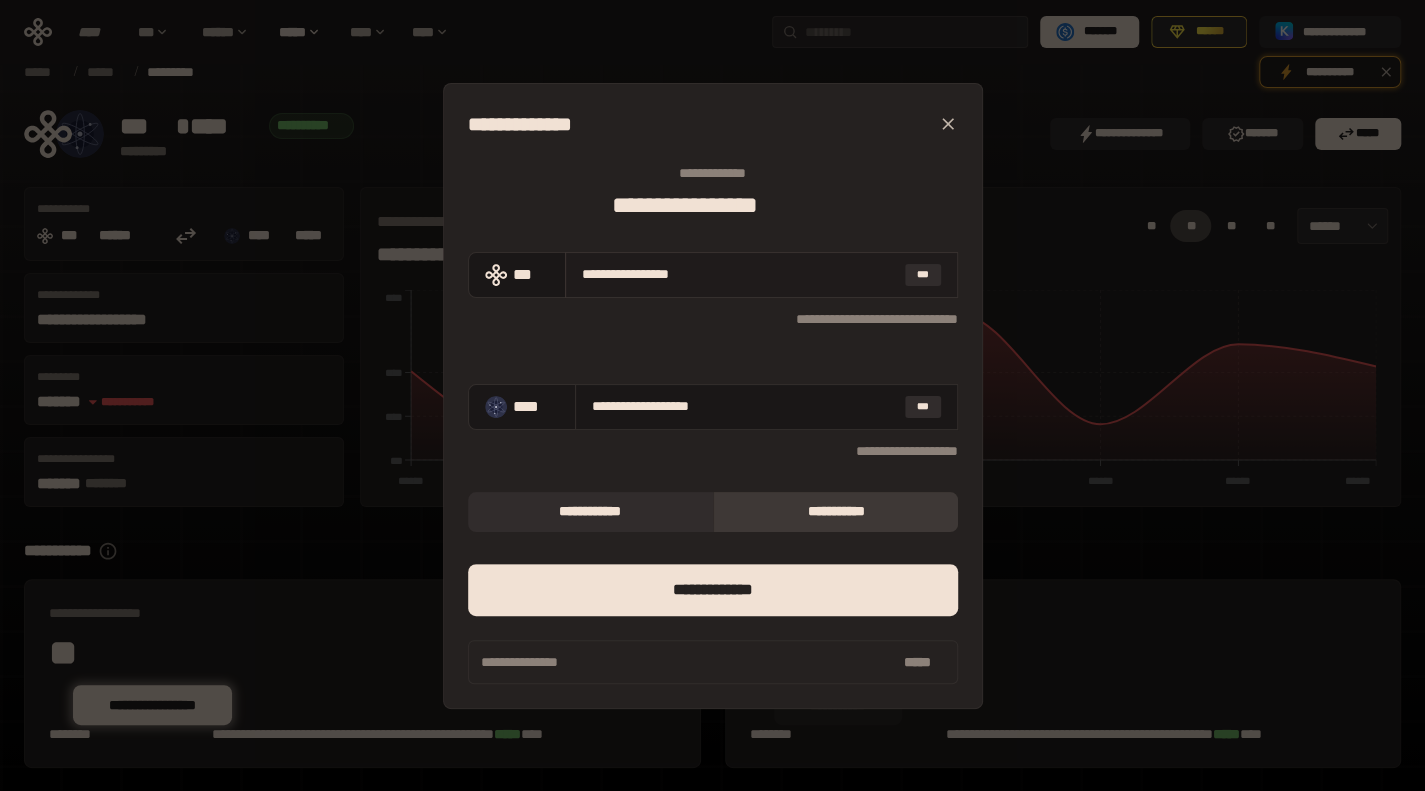drag, startPoint x: 594, startPoint y: 275, endPoint x: 608, endPoint y: 279, distance: 14.56022 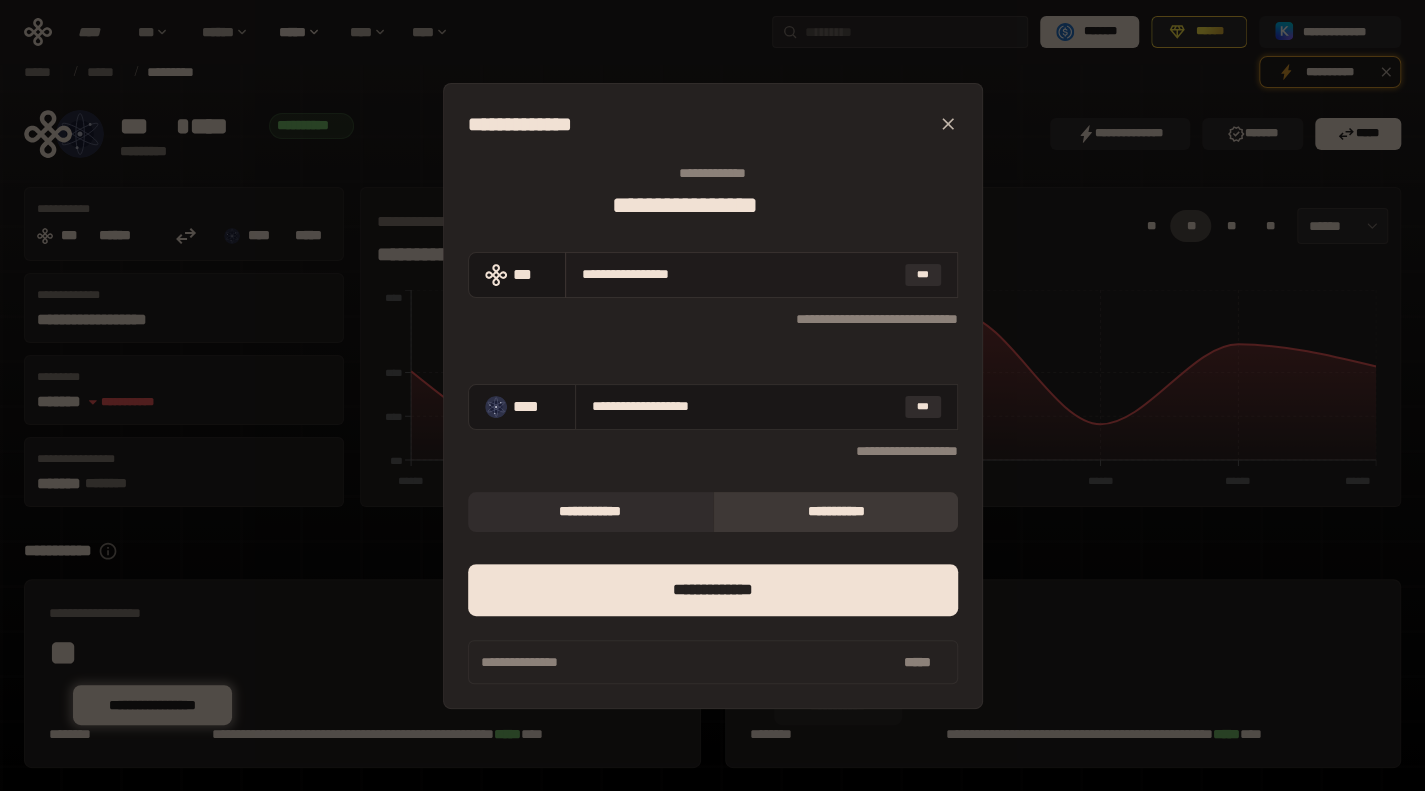 click on "**********" at bounding box center [739, 274] 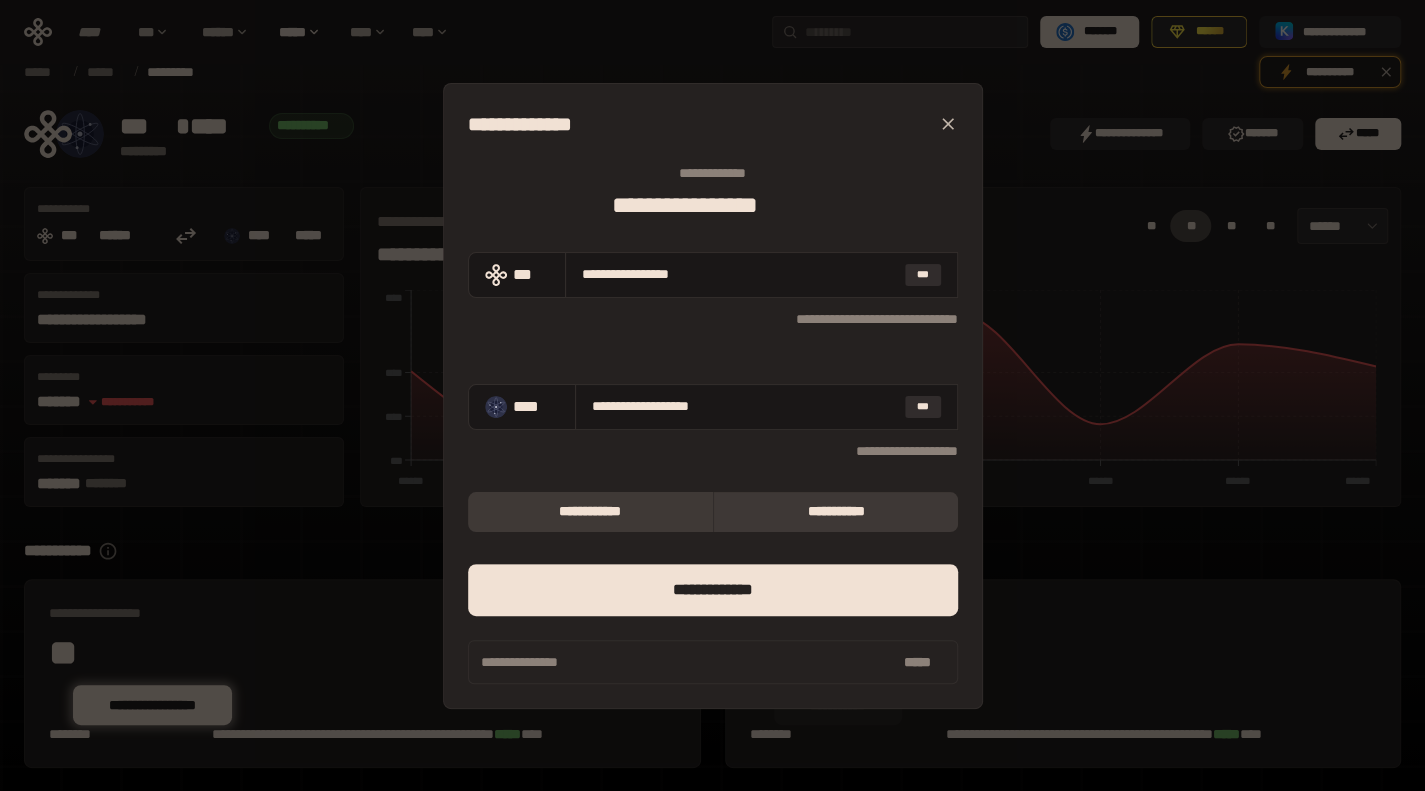 click on "**********" at bounding box center (590, 512) 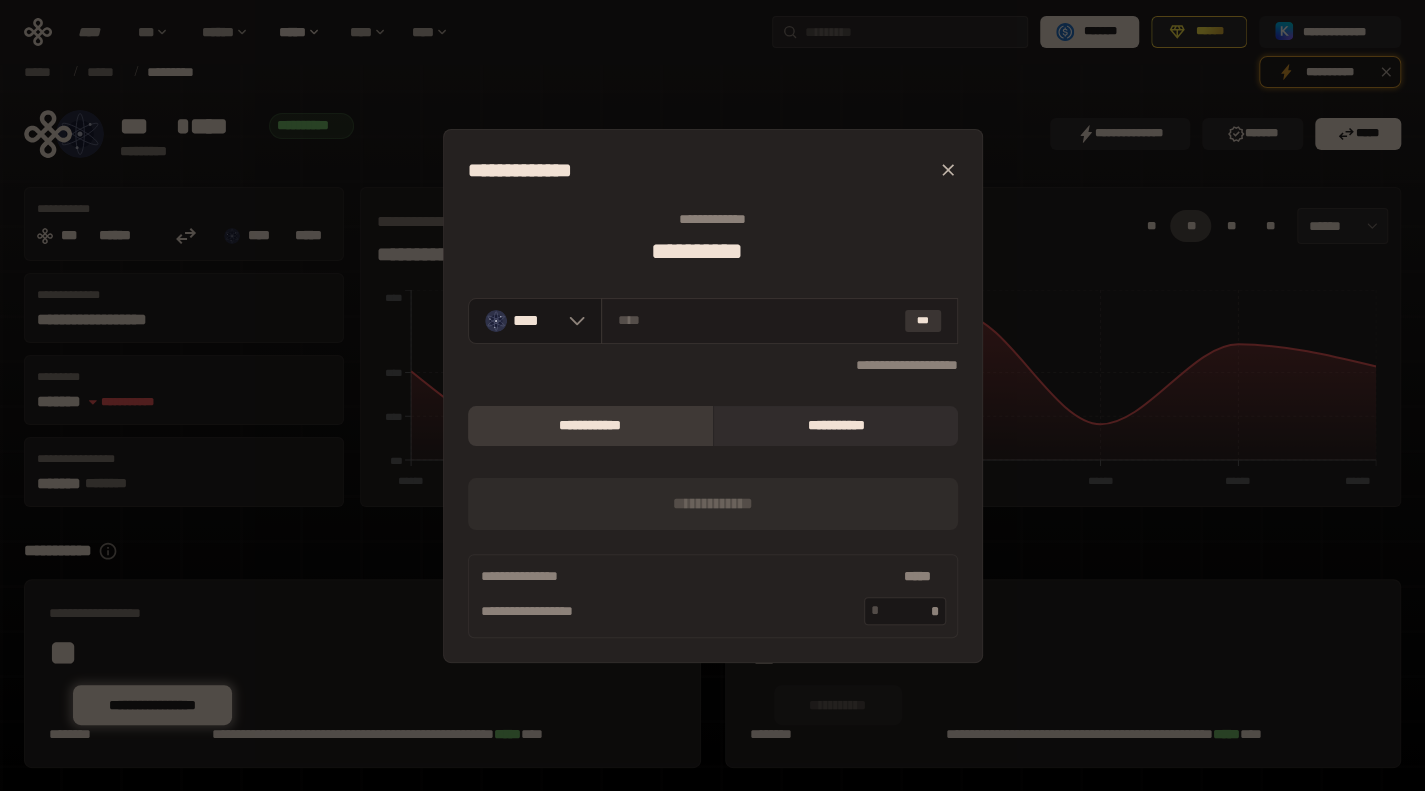 click on "***" at bounding box center (923, 321) 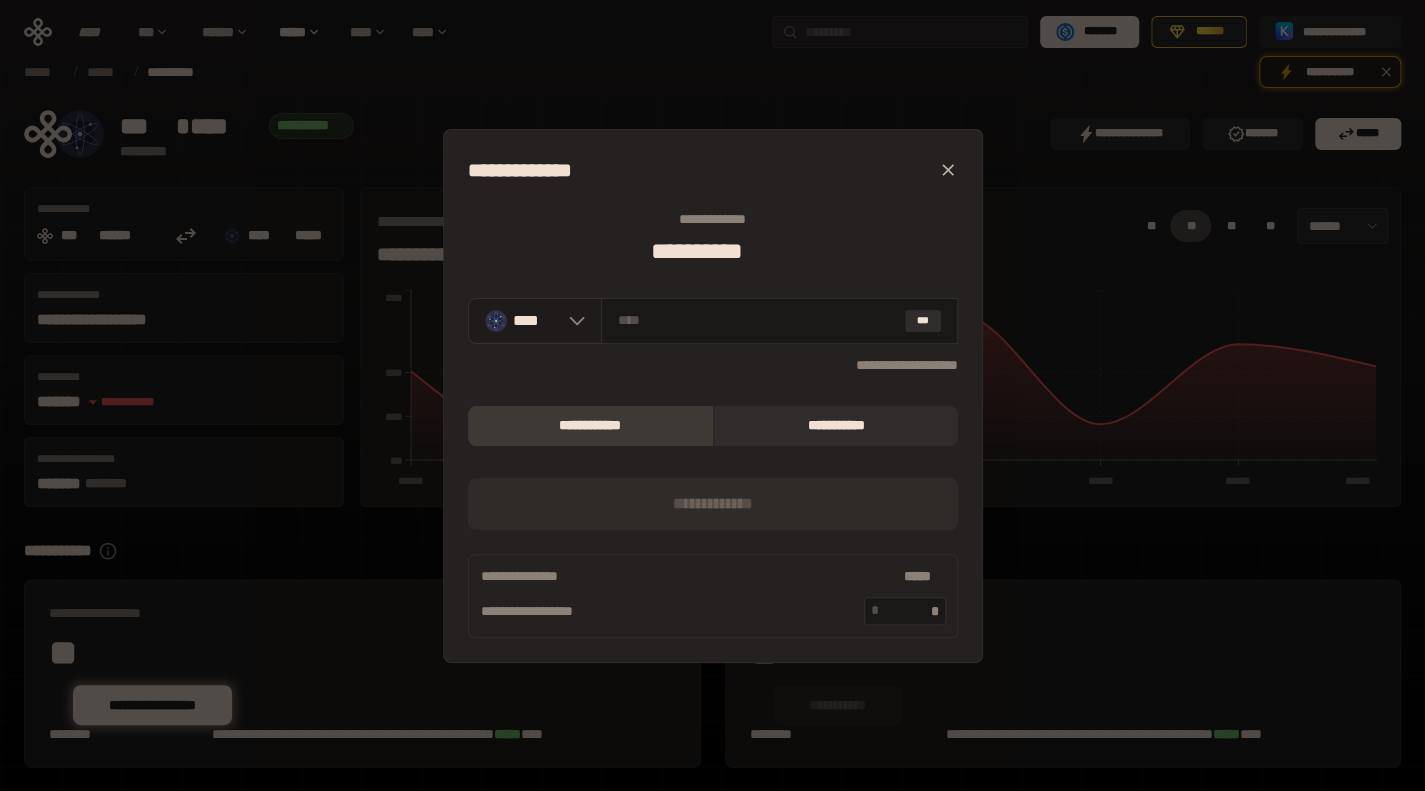 click on "****" at bounding box center (536, 320) 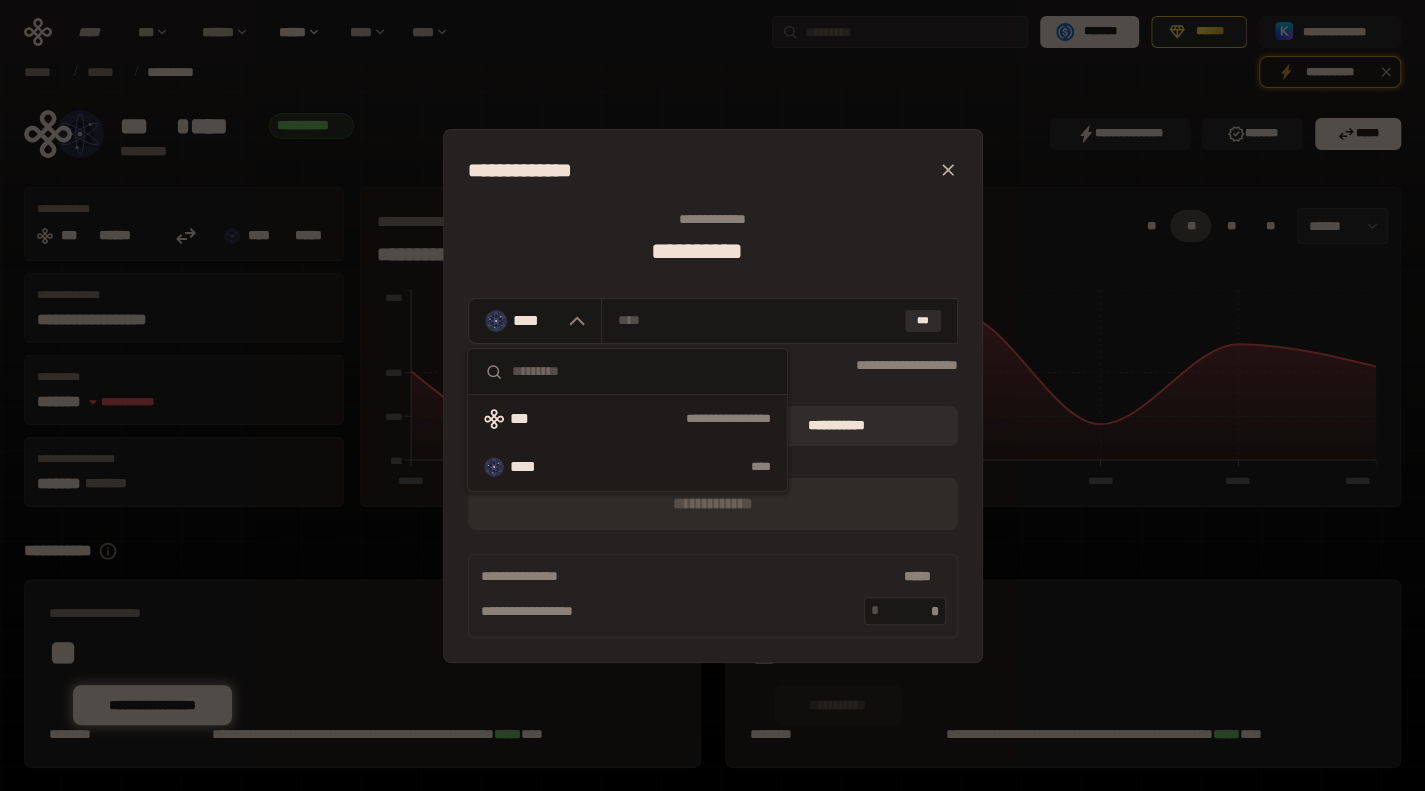 click on "**********" at bounding box center [627, 419] 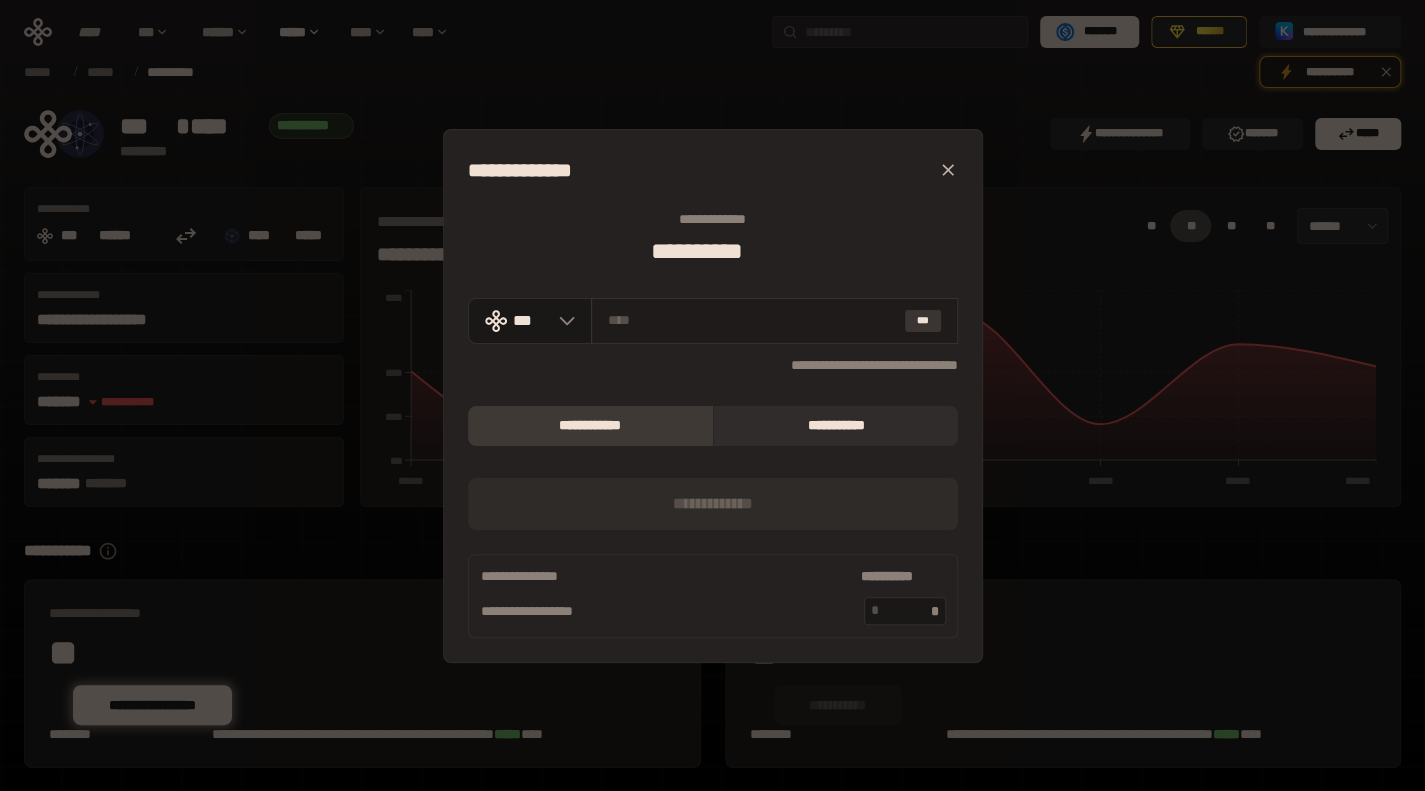 click on "***" at bounding box center [923, 321] 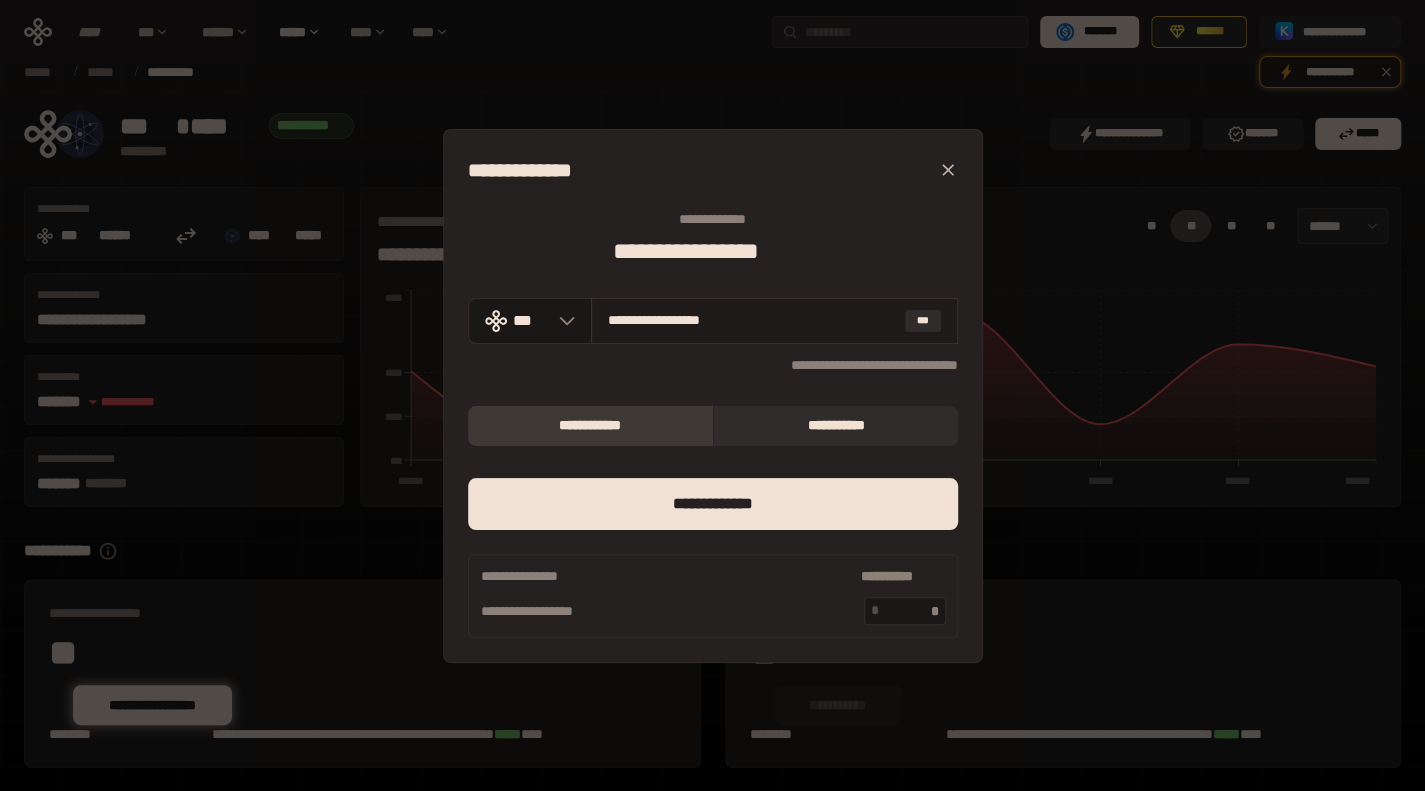 drag, startPoint x: 620, startPoint y: 319, endPoint x: 826, endPoint y: 329, distance: 206.24257 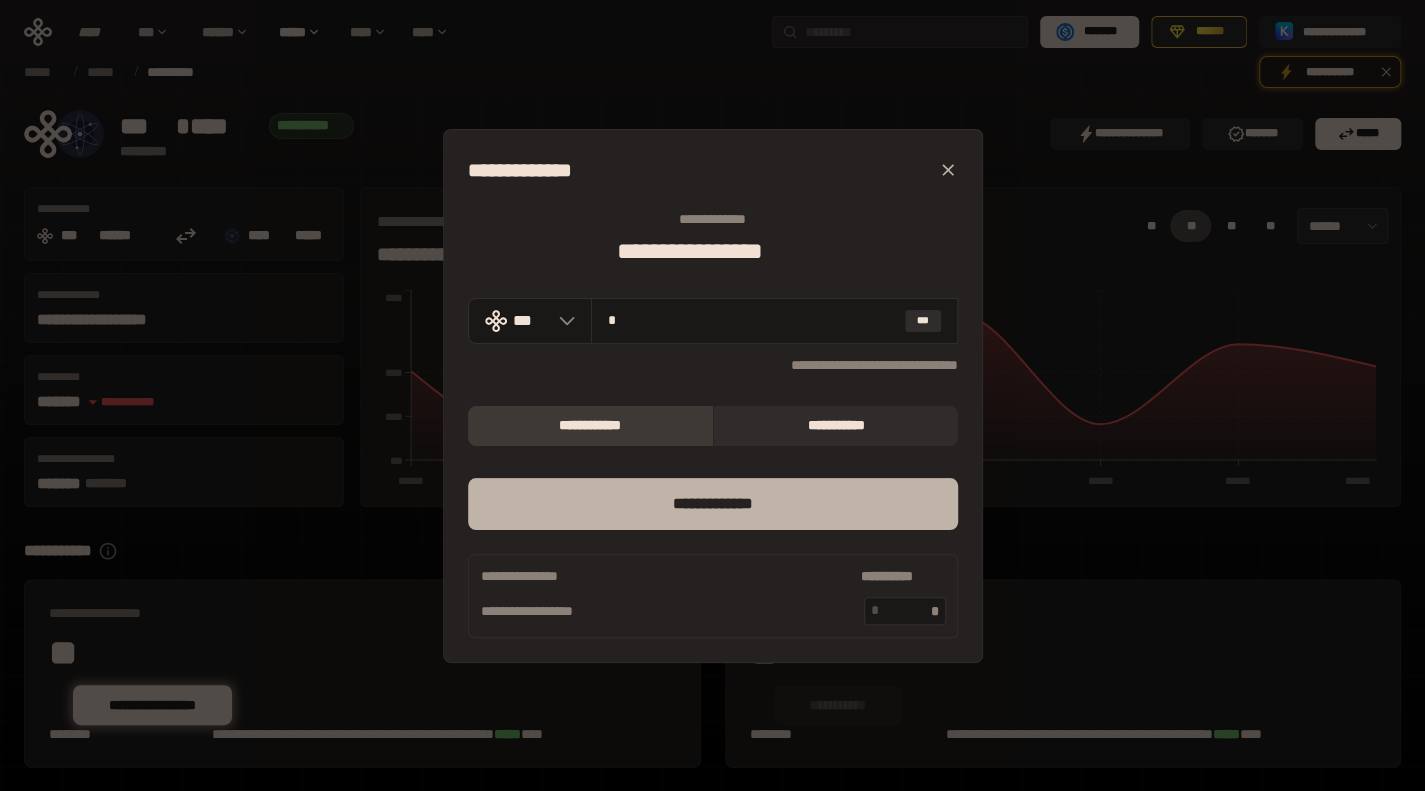 type on "*" 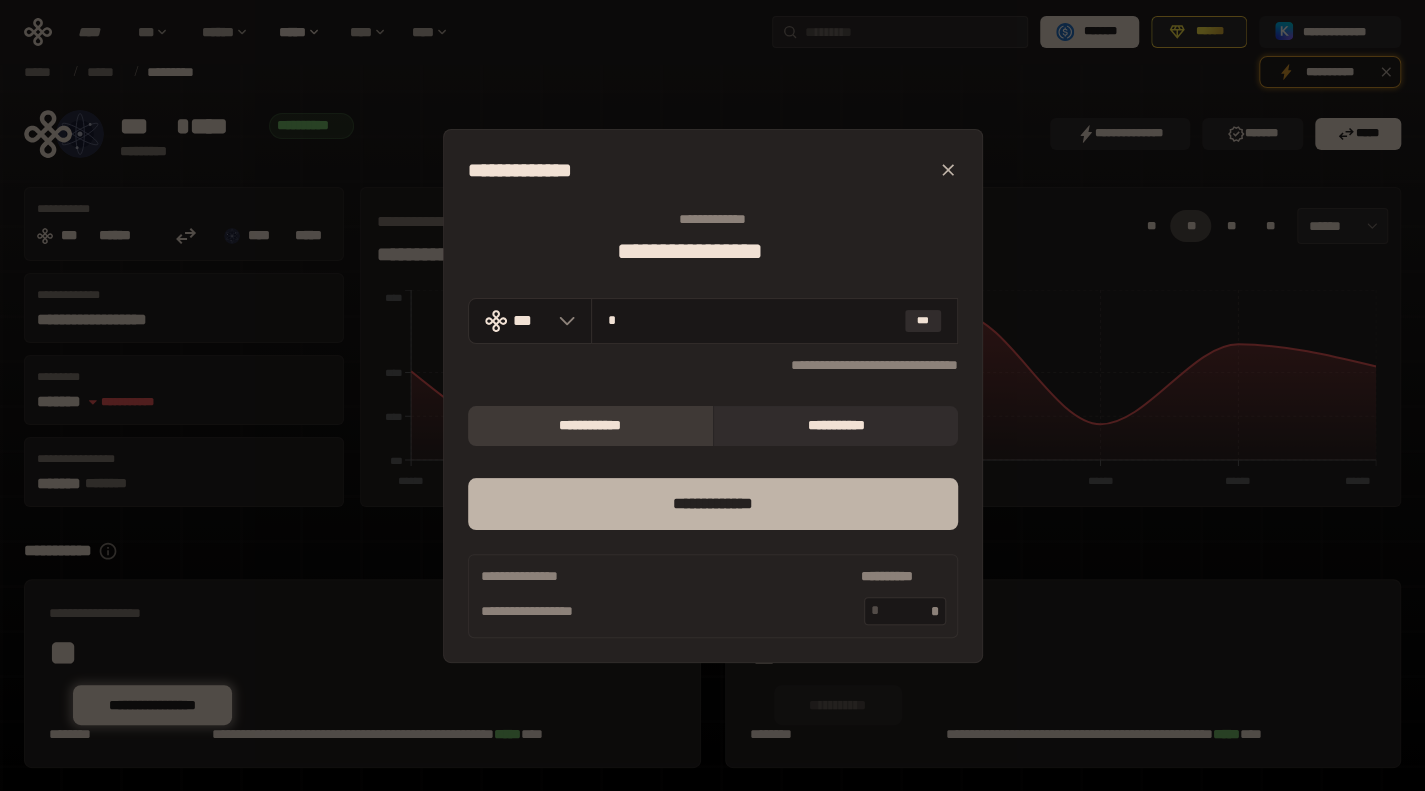 click on "*** *********" at bounding box center [713, 504] 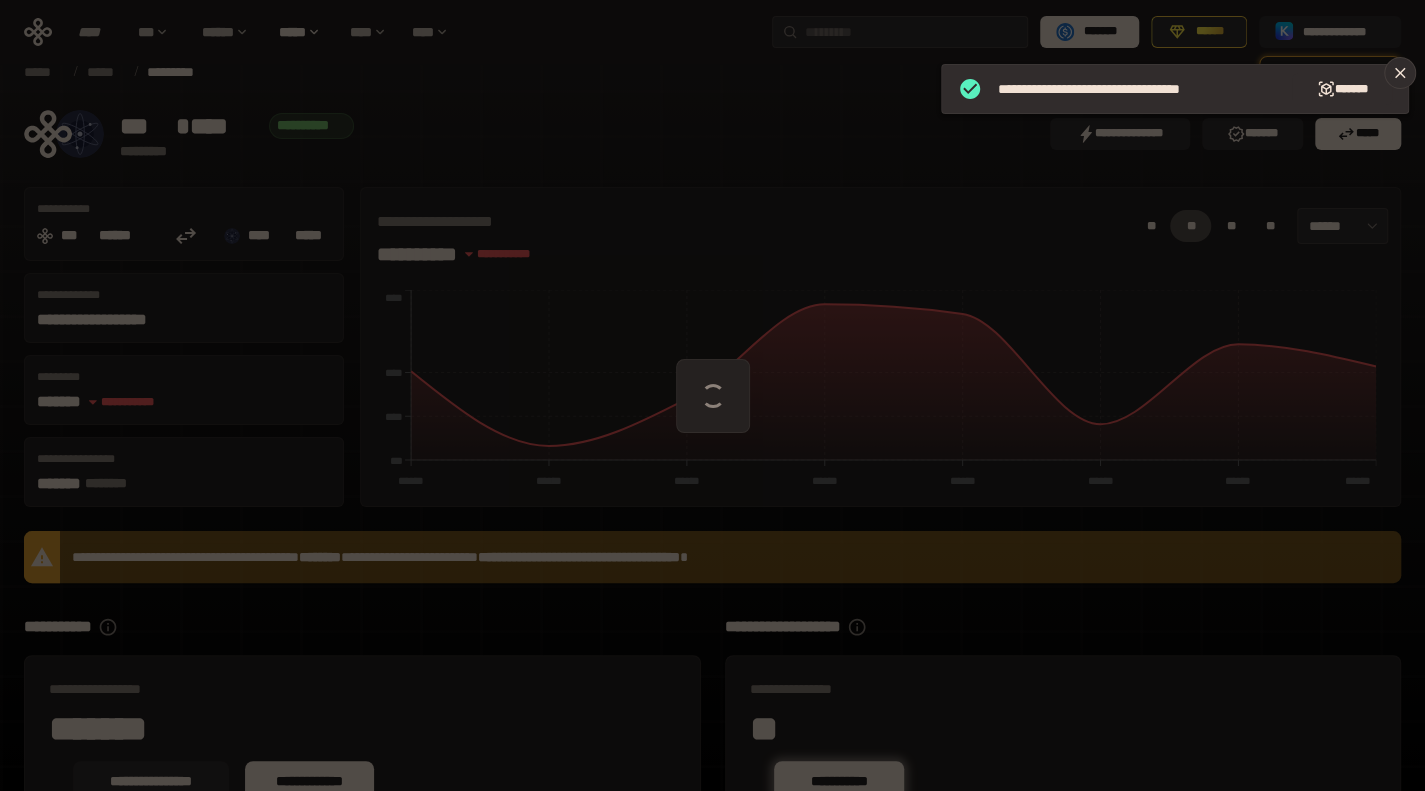 click at bounding box center (712, 395) 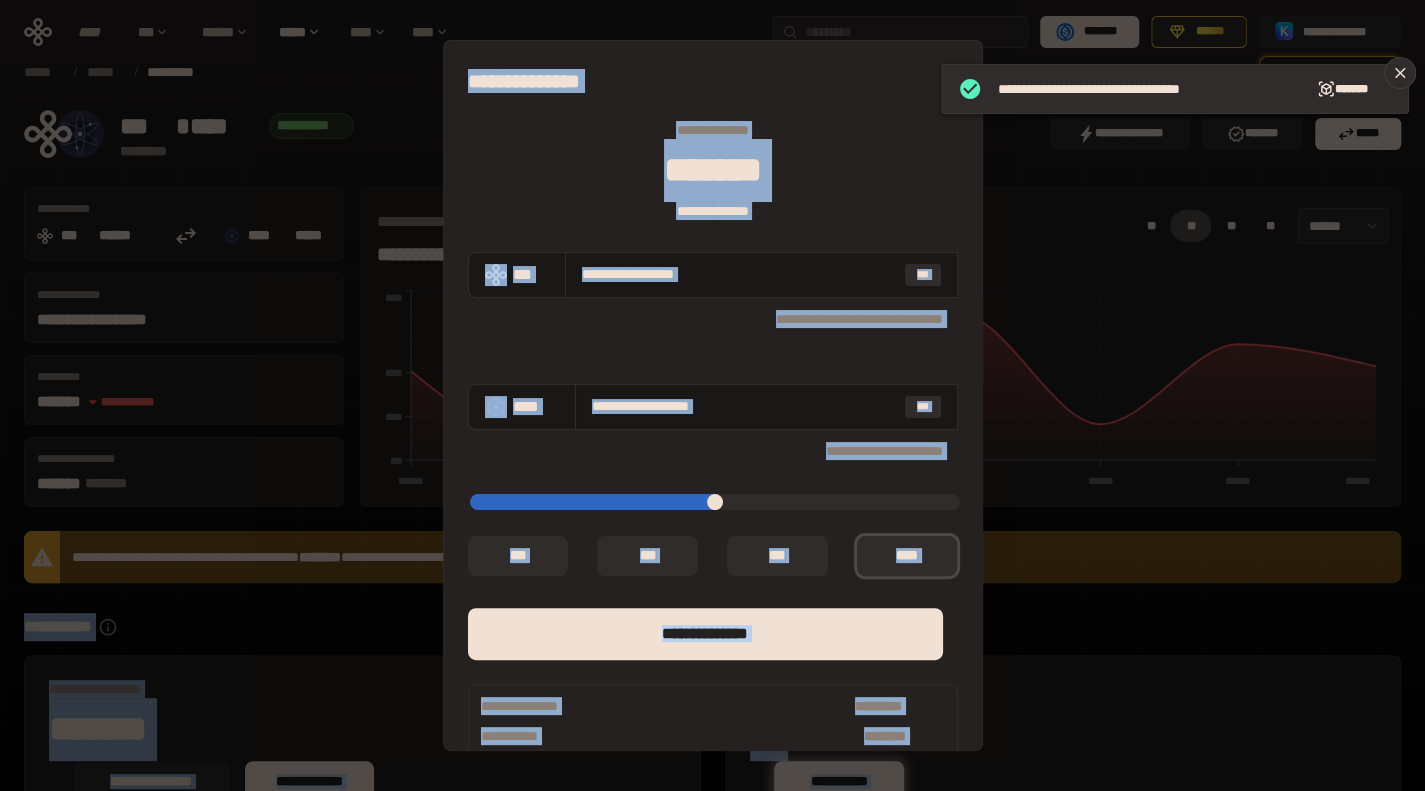 type on "*" 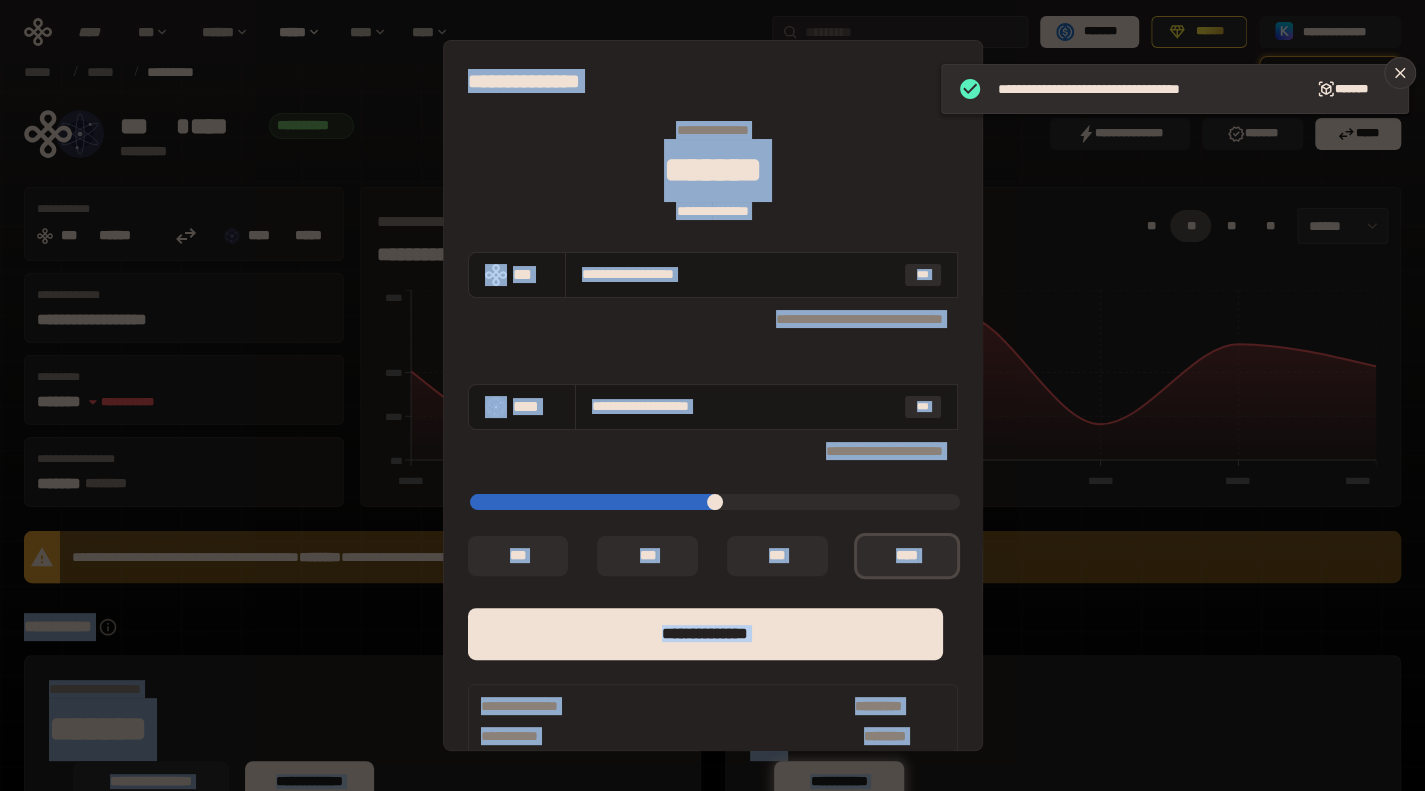 type on "*****" 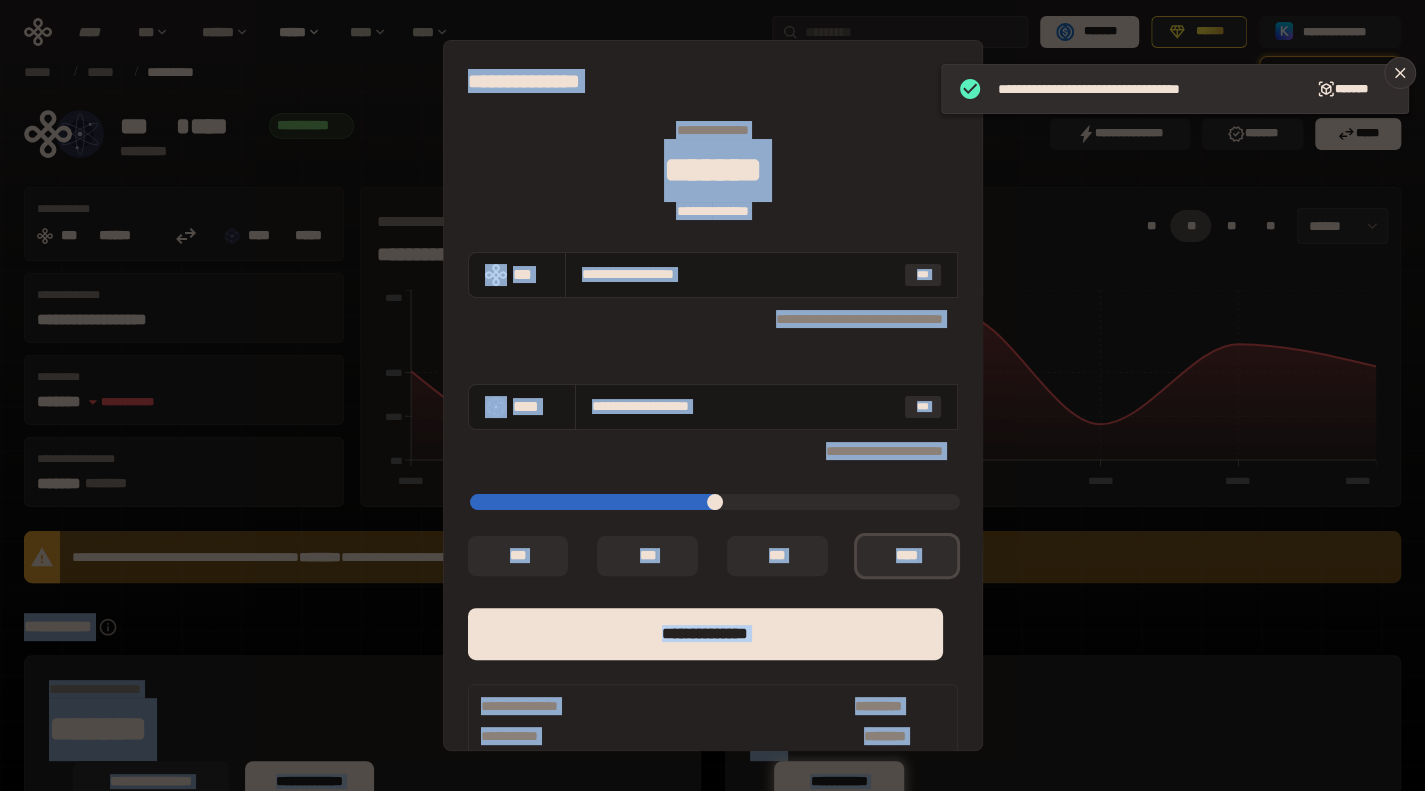 type on "*****" 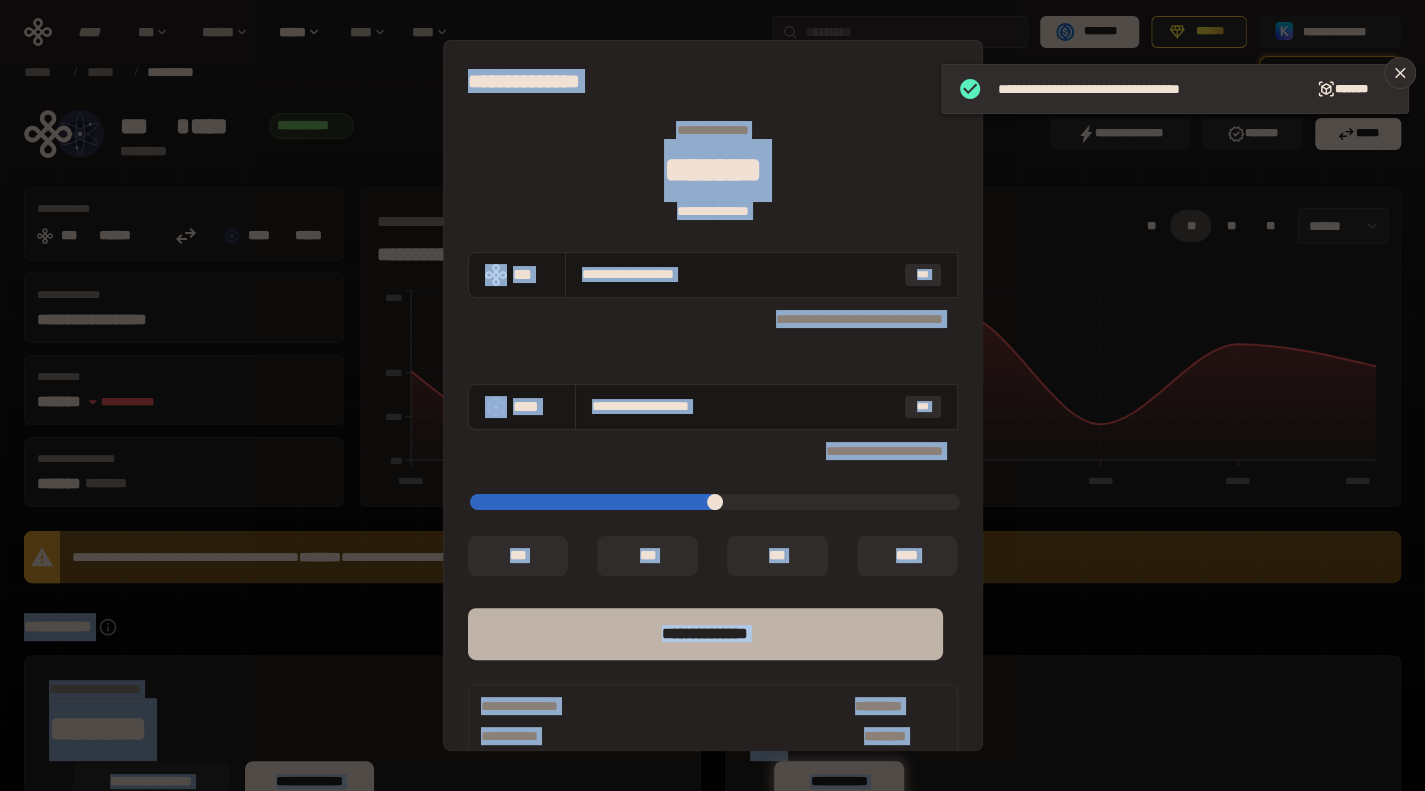 click on "**** *********" at bounding box center [705, 634] 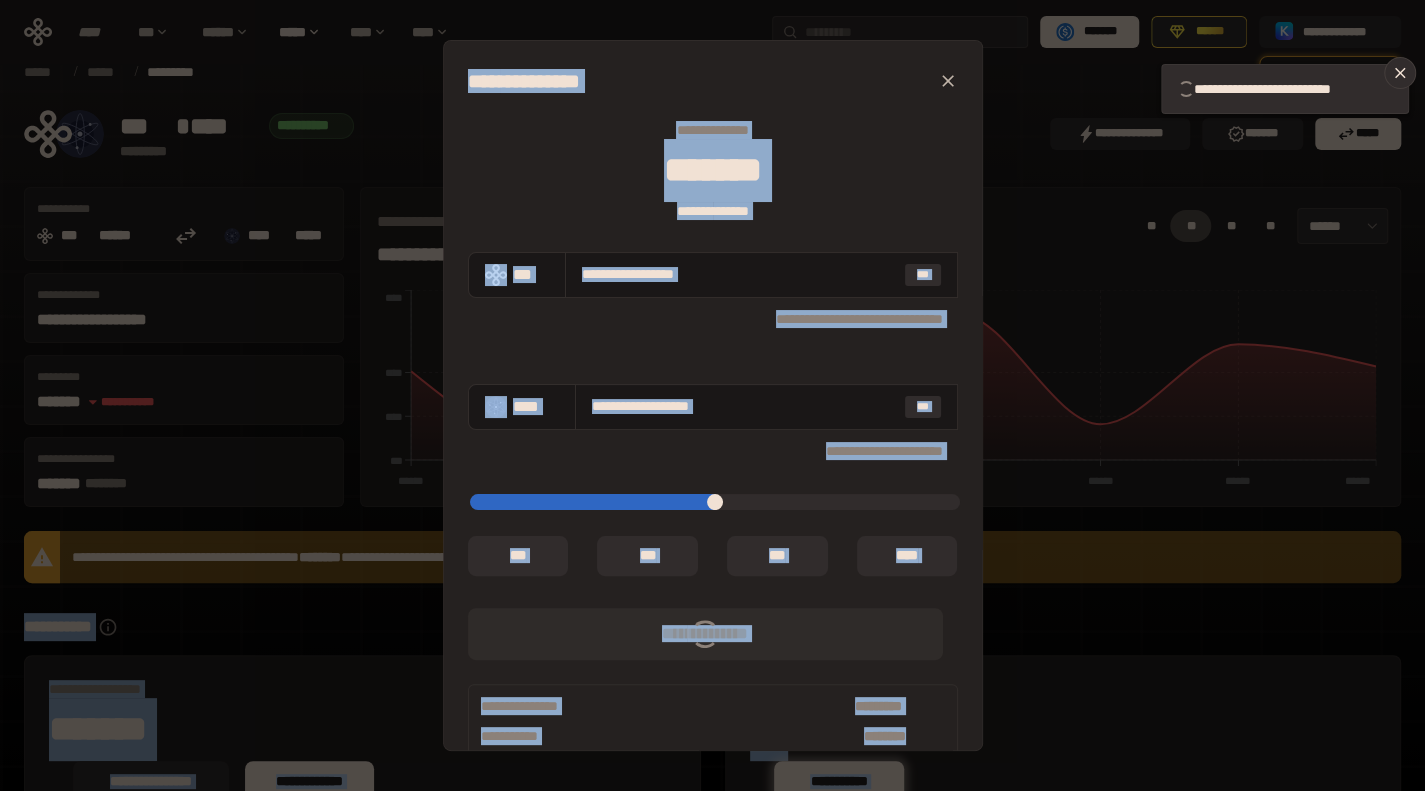 click 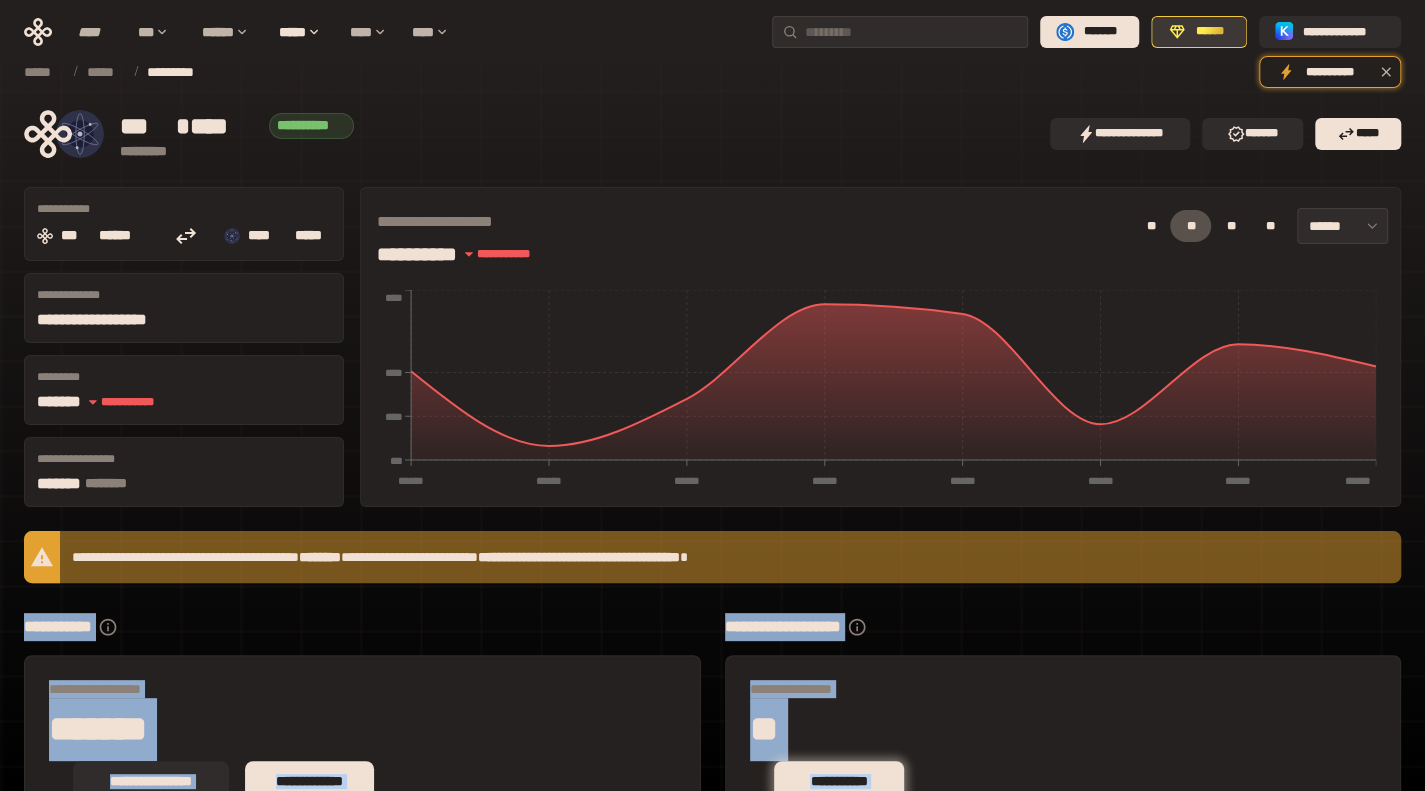 click 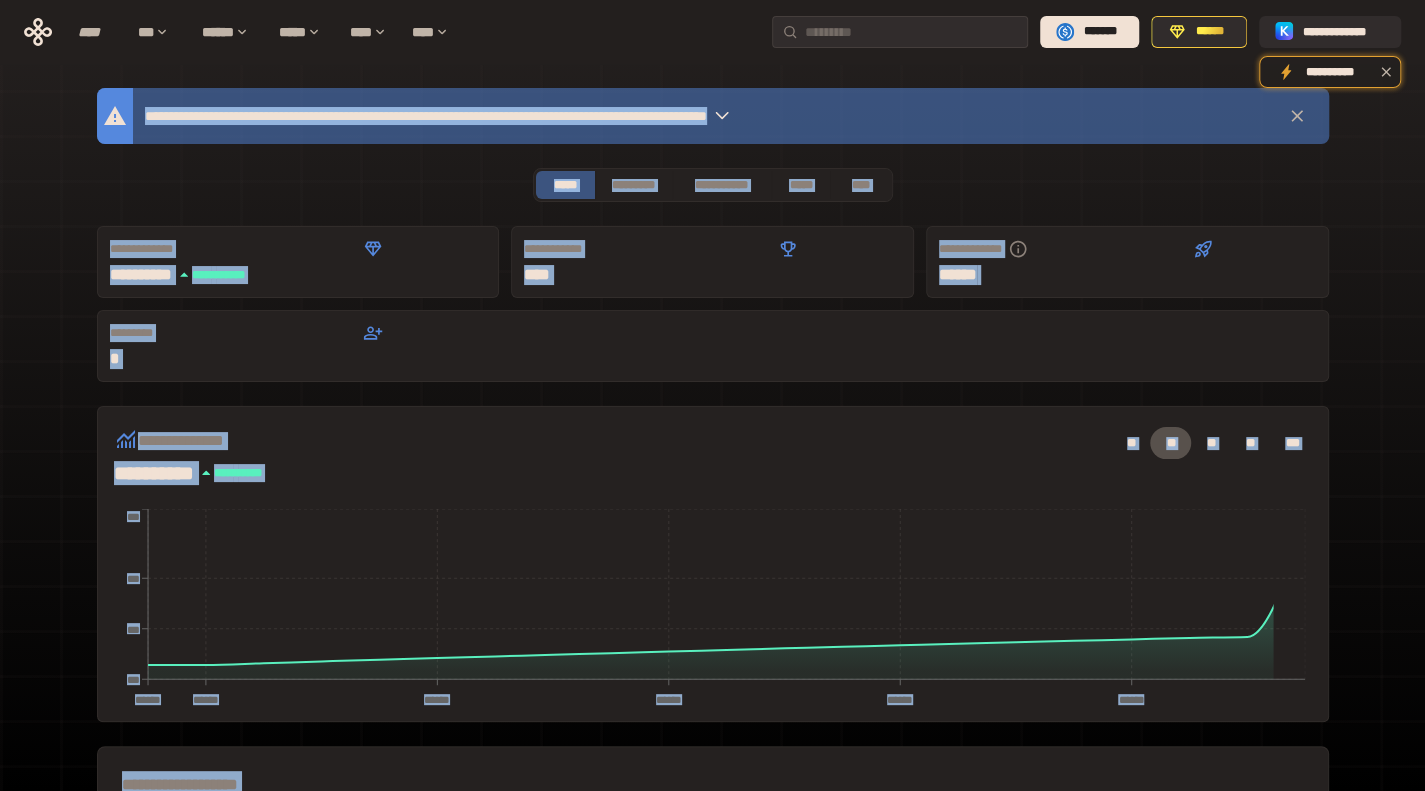click on "**********" at bounding box center [713, 694] 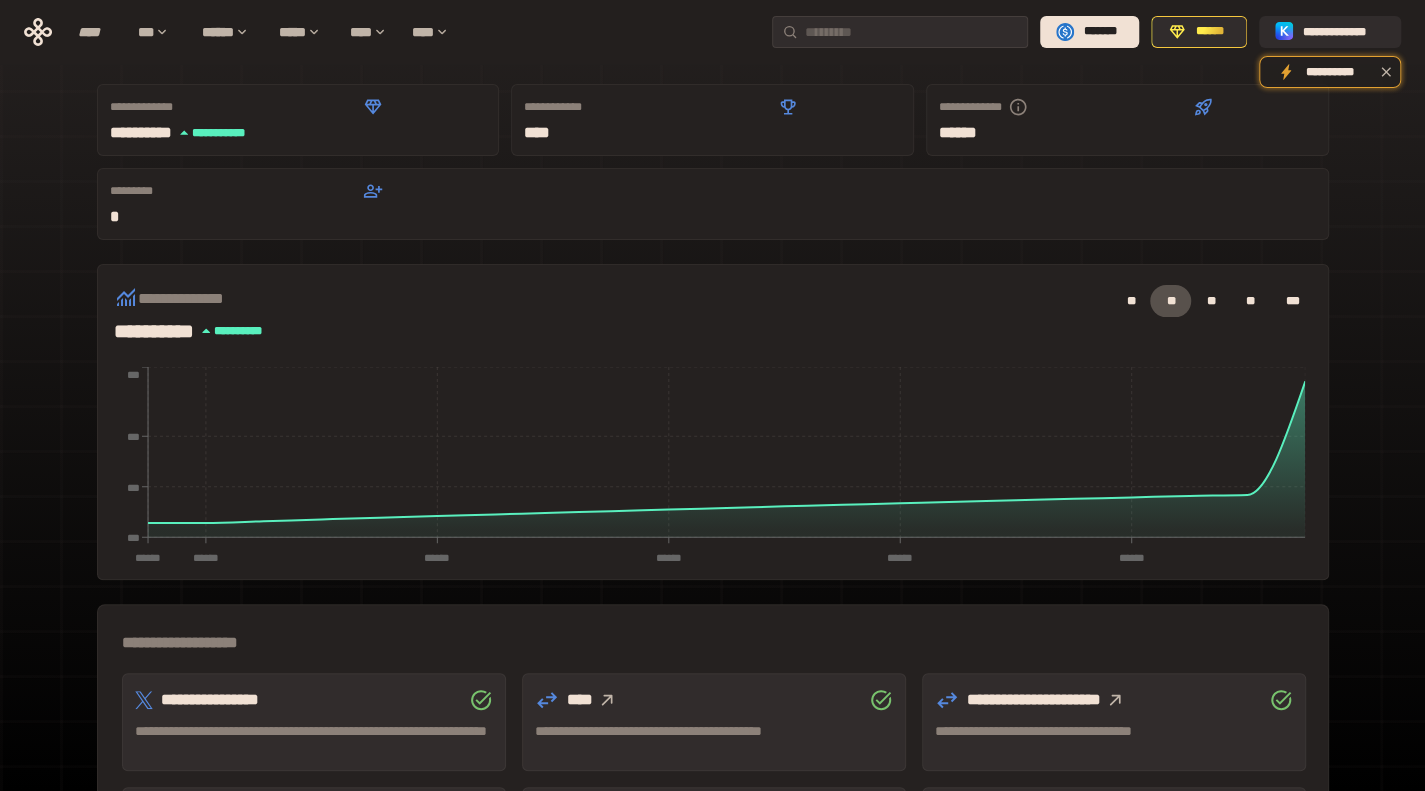scroll, scrollTop: 400, scrollLeft: 0, axis: vertical 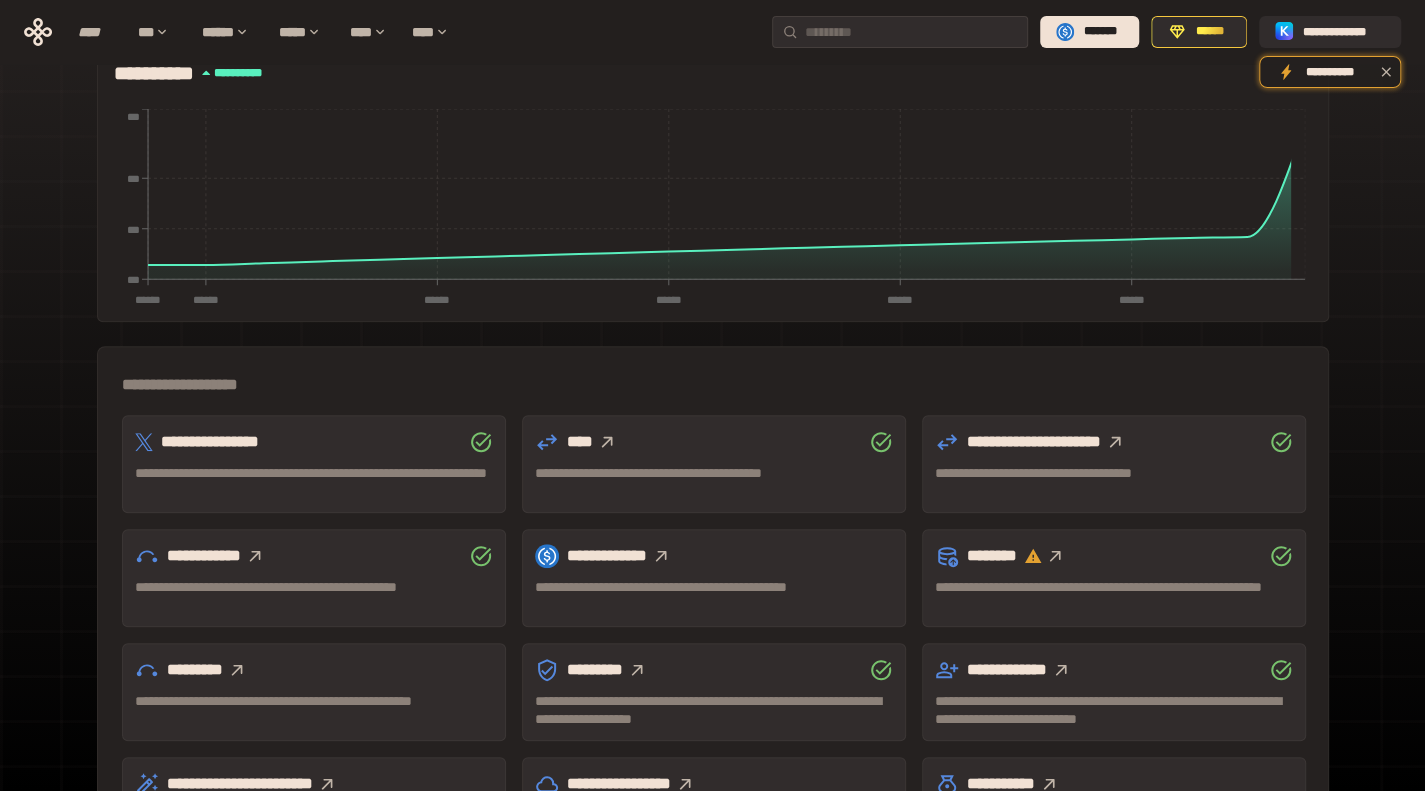 click on "**********" at bounding box center [1114, 556] 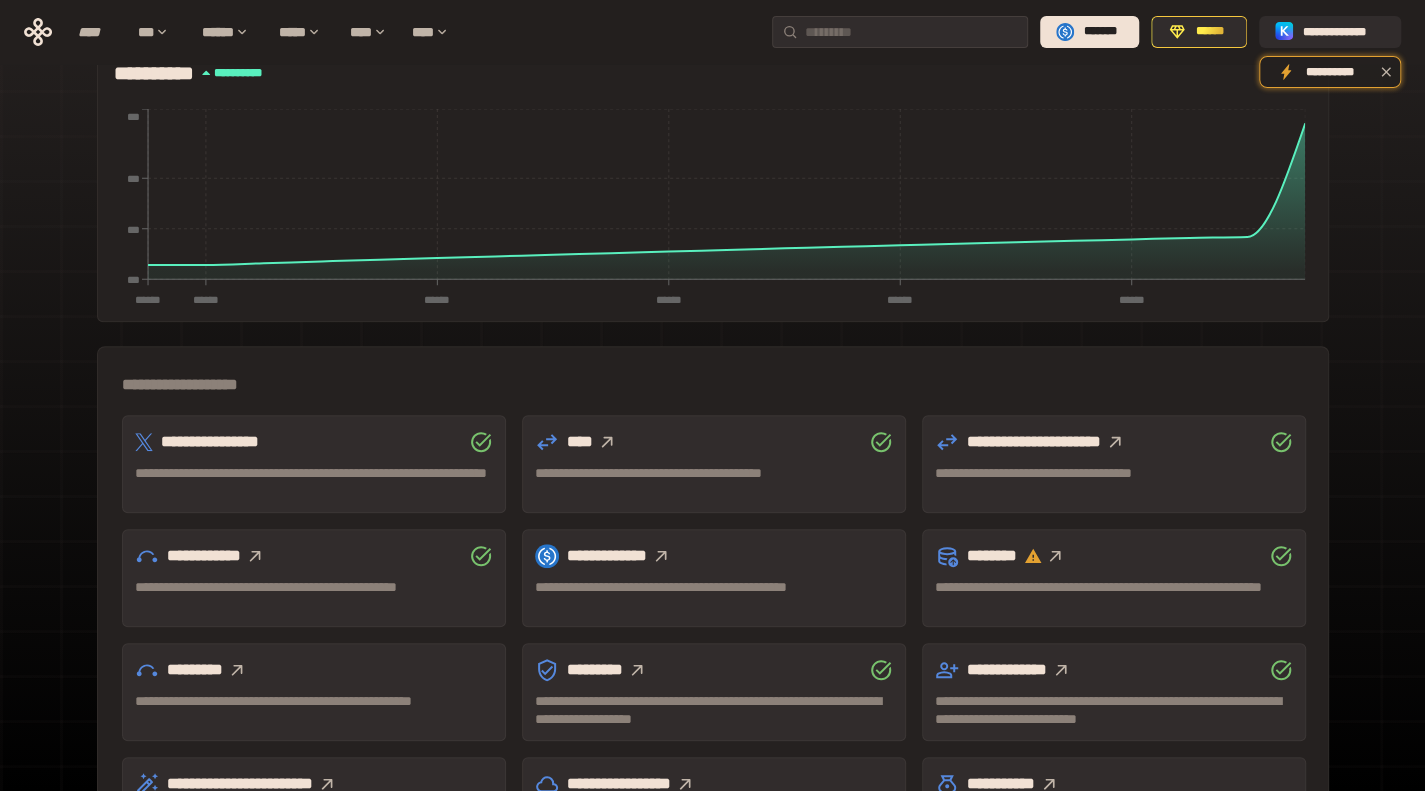 click 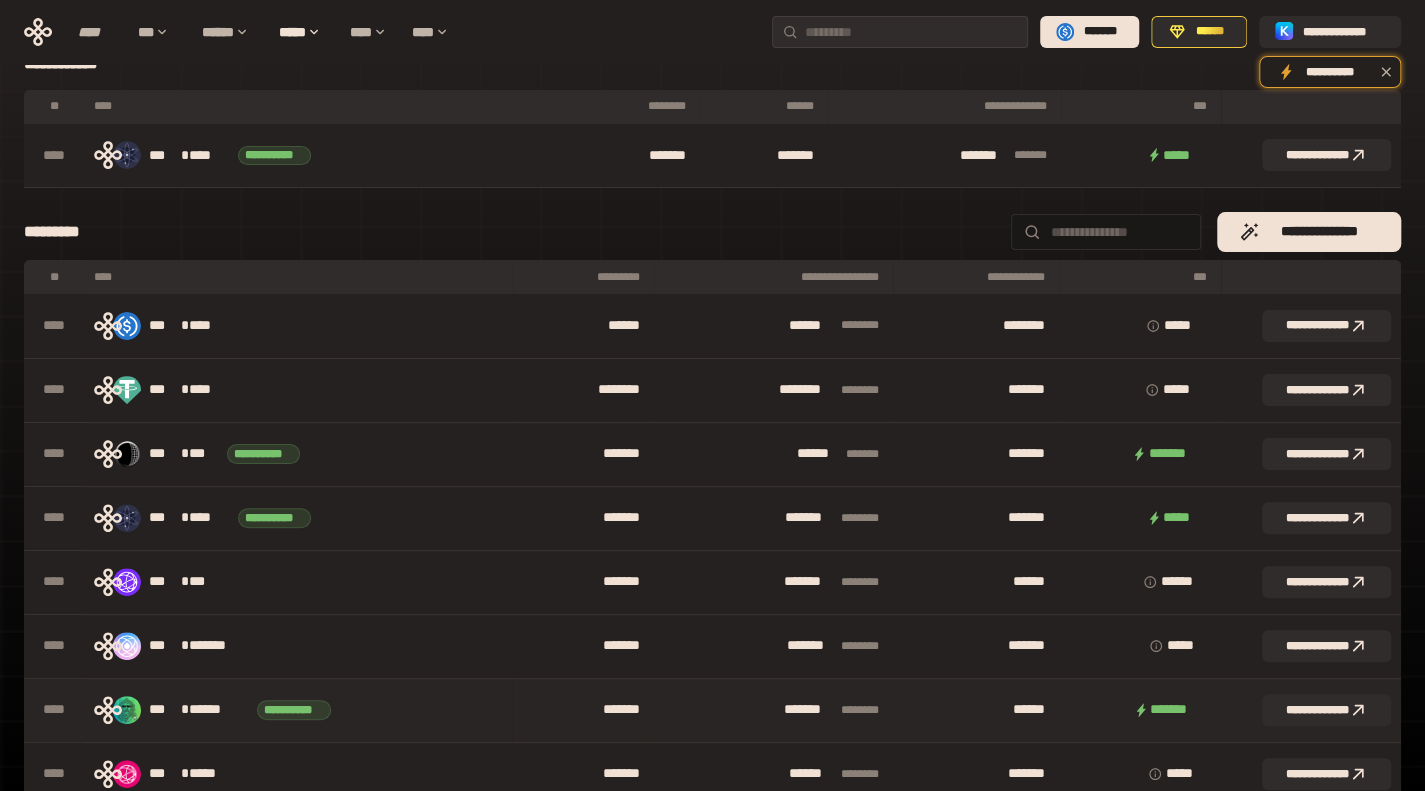 scroll, scrollTop: 0, scrollLeft: 0, axis: both 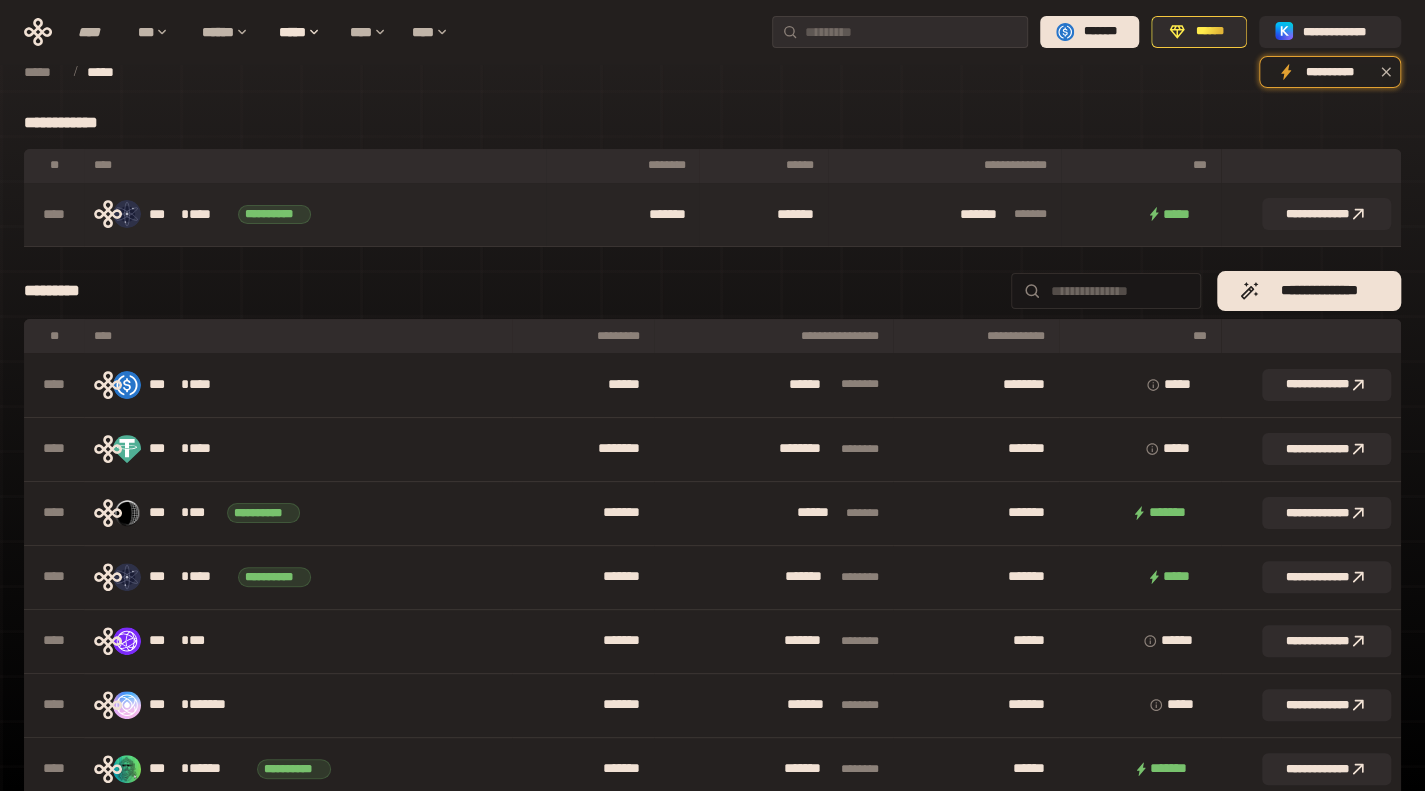 click on "****" at bounding box center (209, 215) 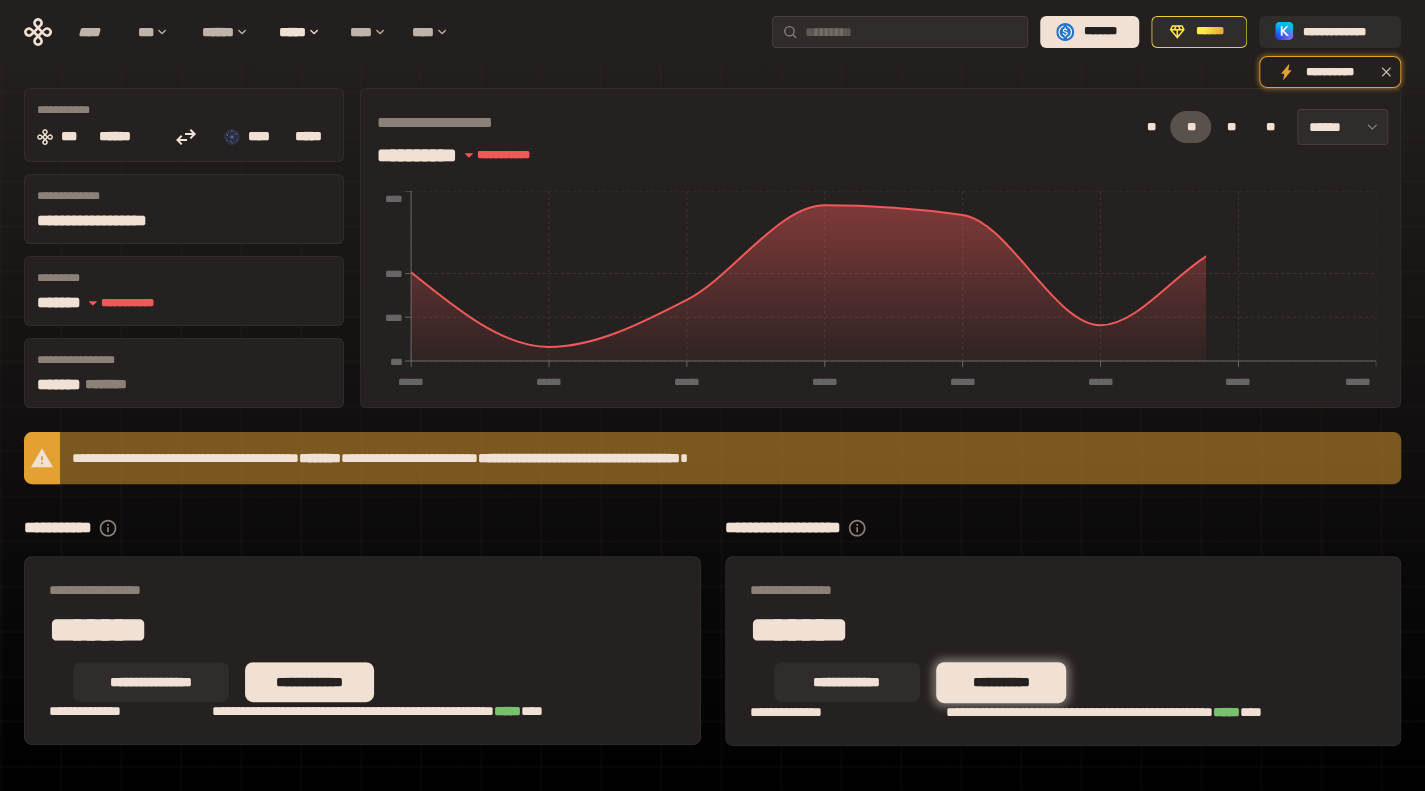 scroll, scrollTop: 101, scrollLeft: 0, axis: vertical 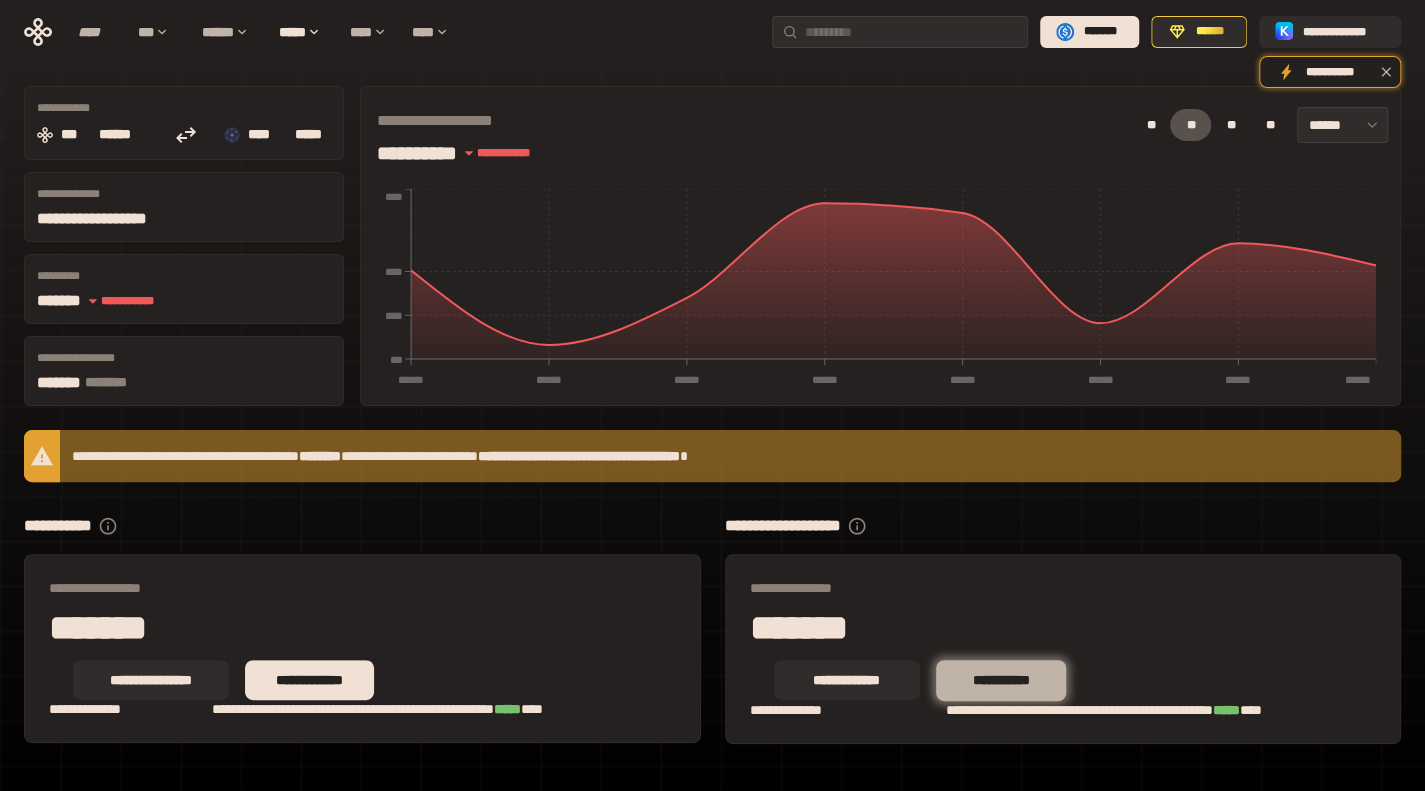 click on "**********" at bounding box center (1000, 680) 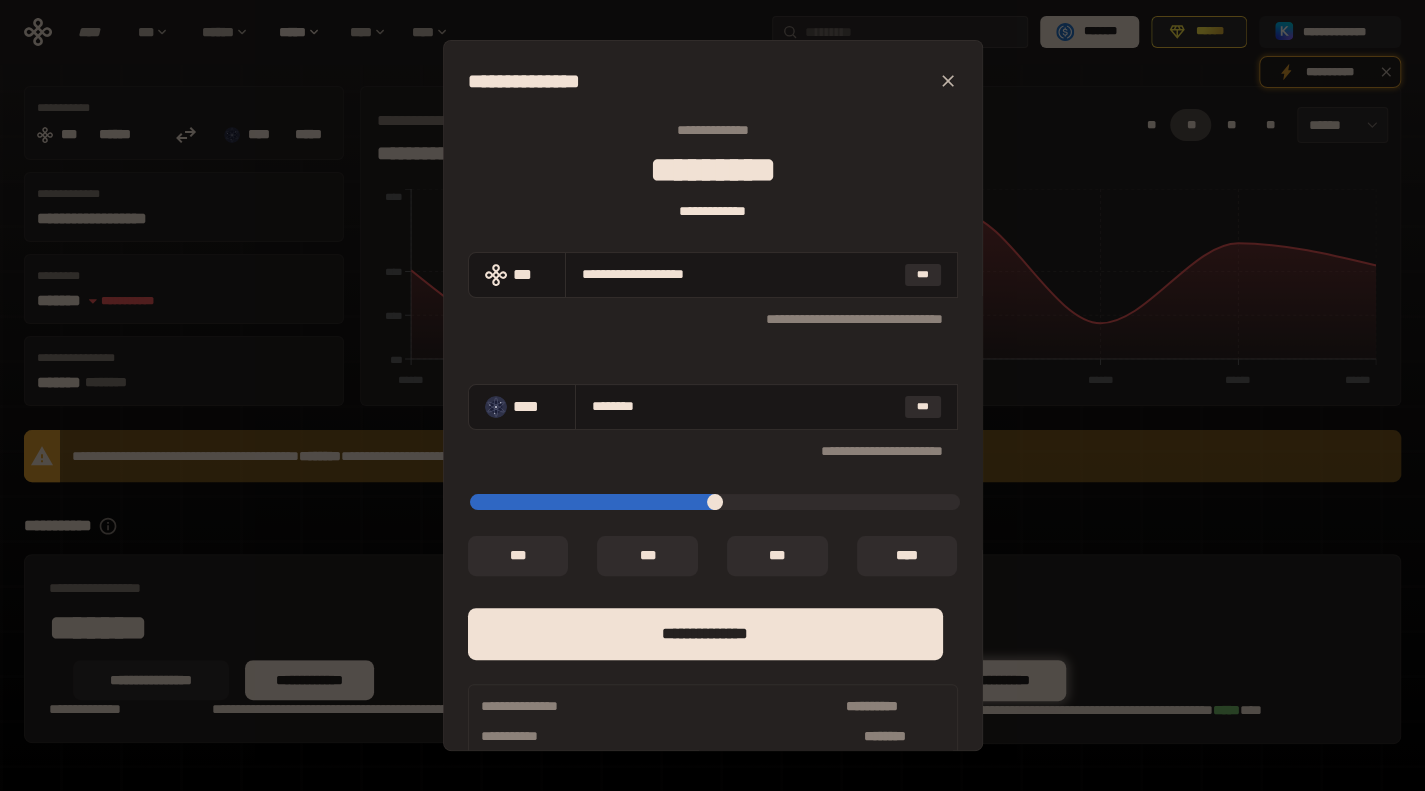 type on "*****" 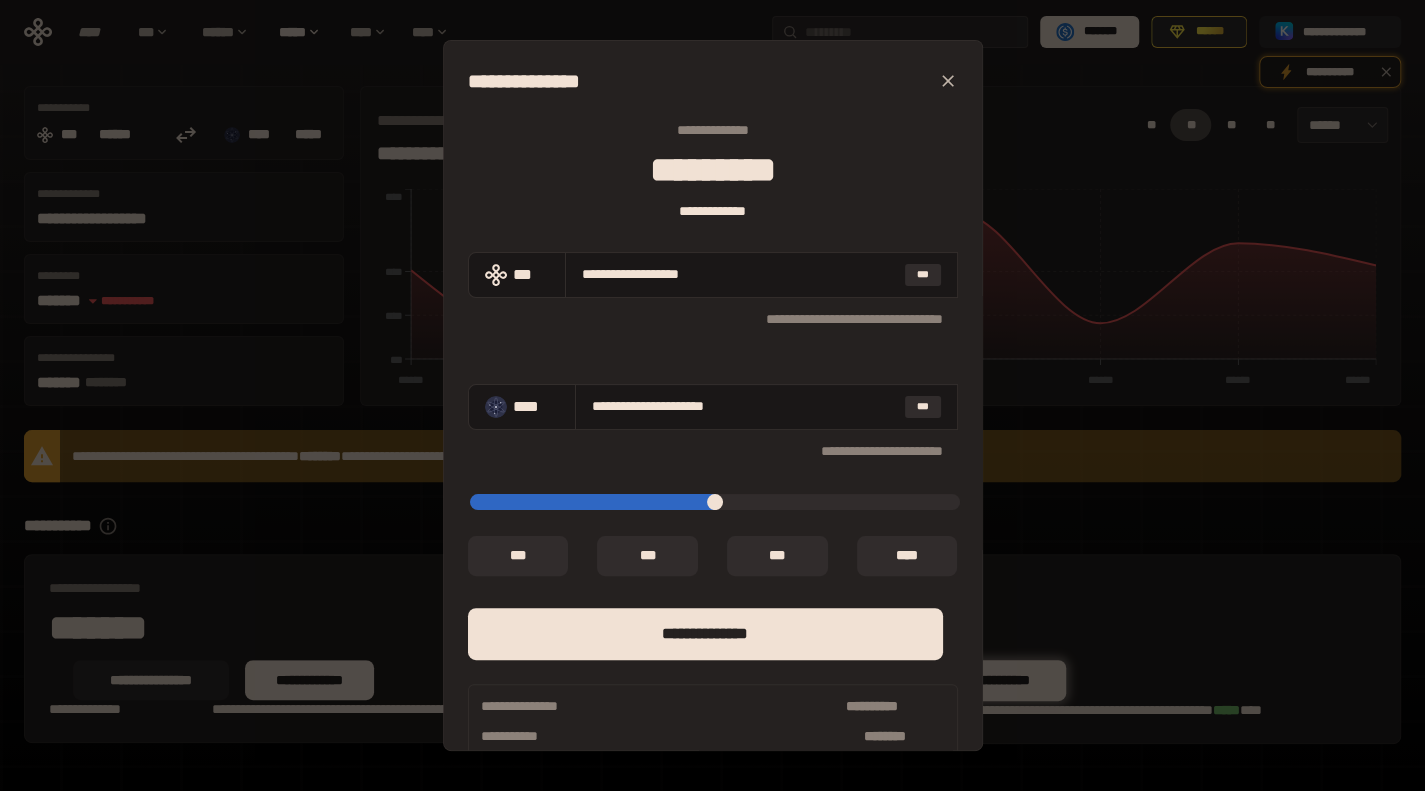 type on "*****" 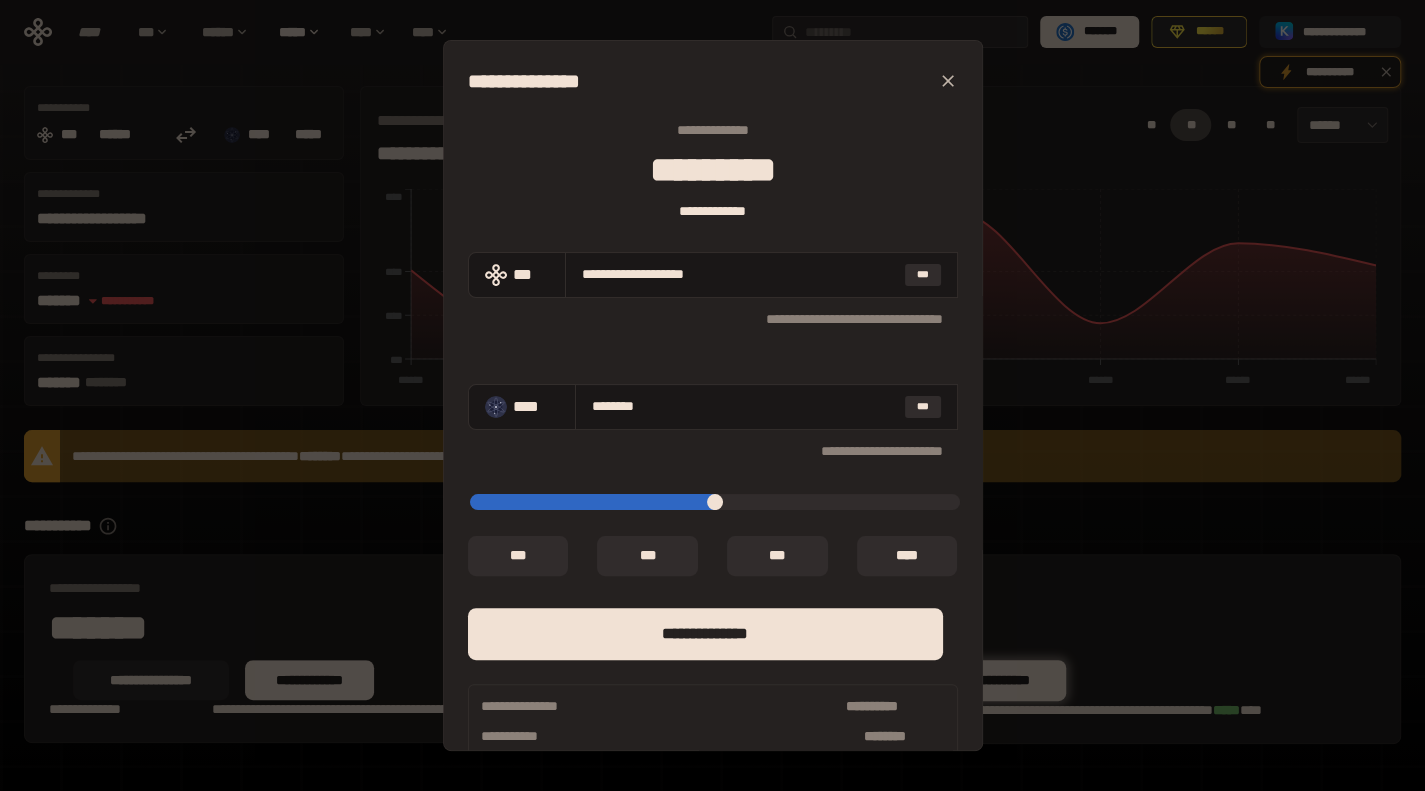 type on "*****" 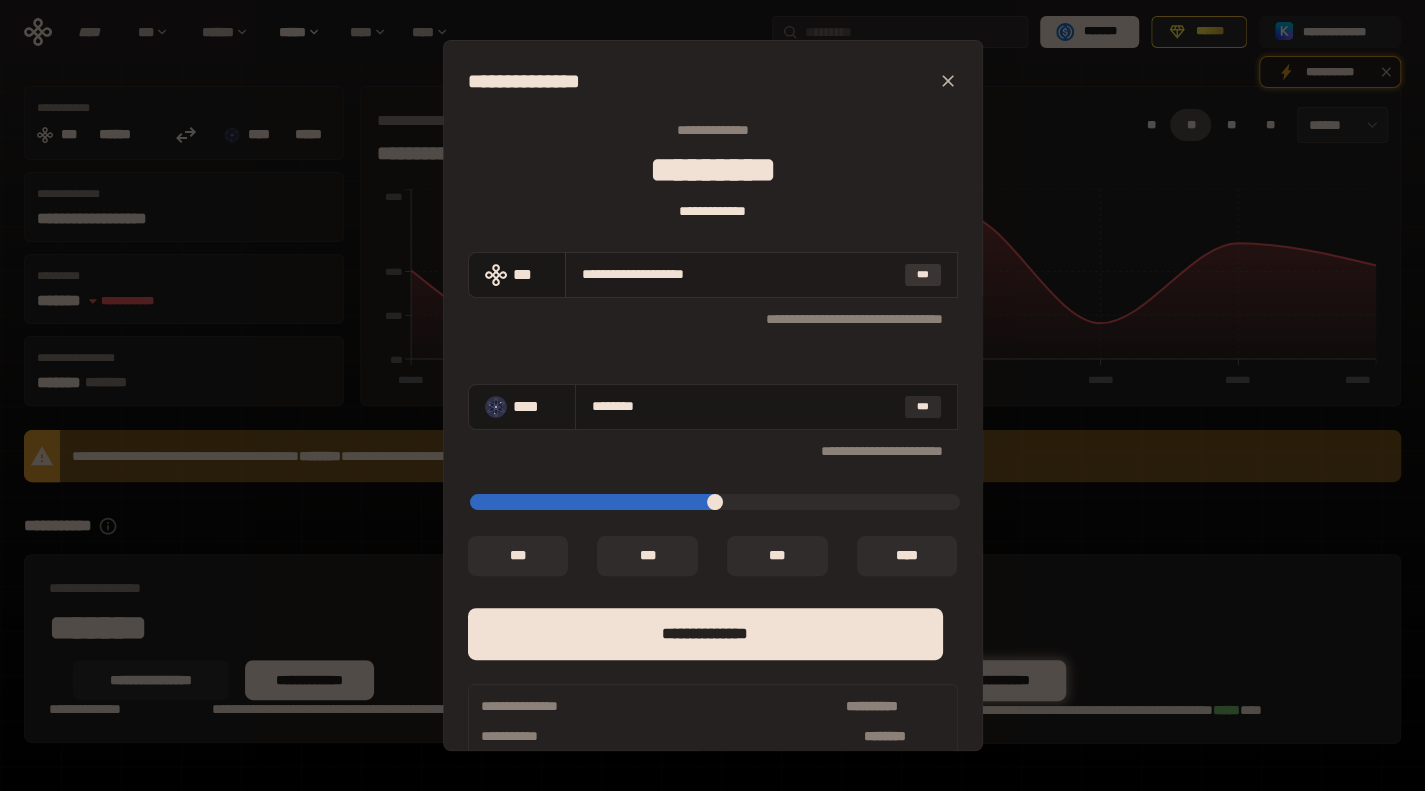 click on "***" at bounding box center [923, 275] 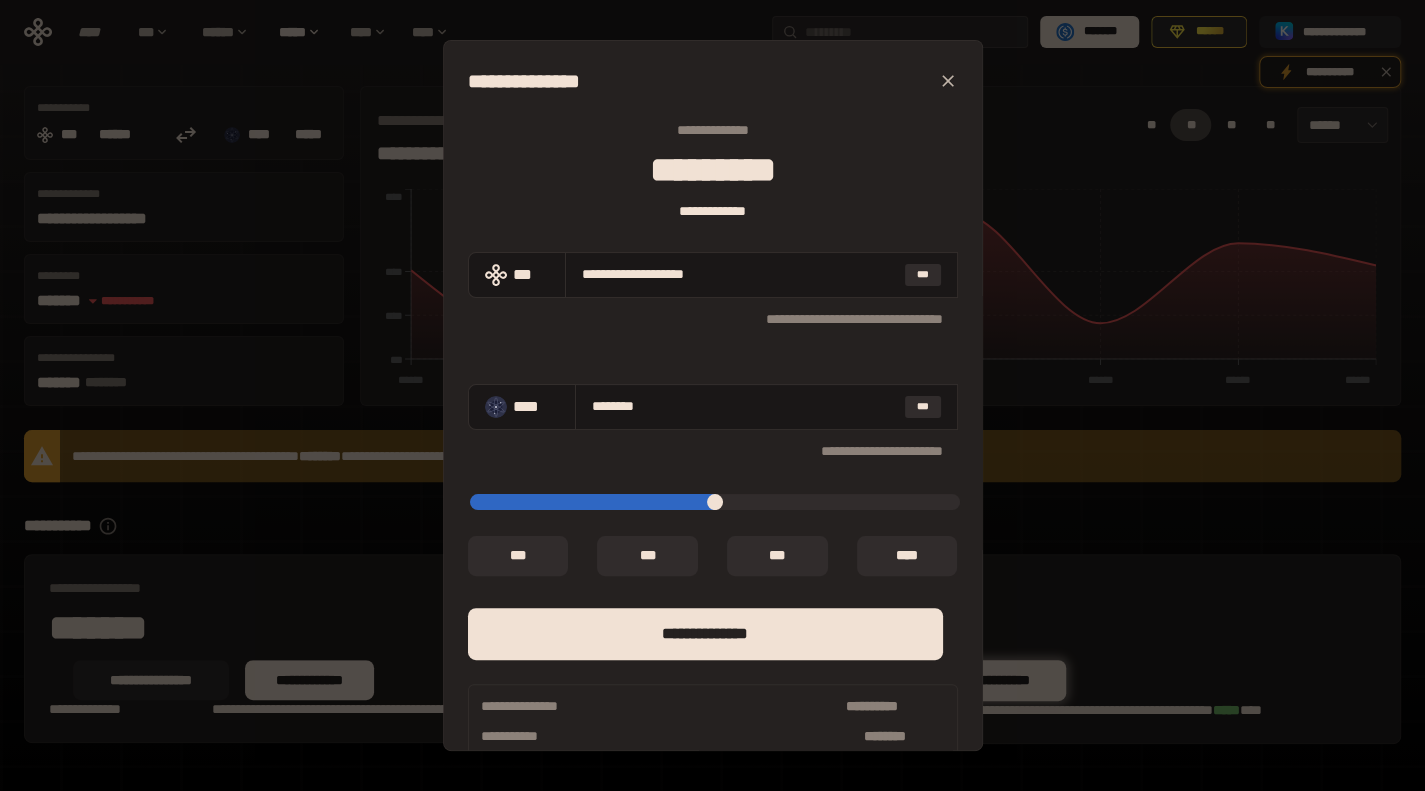 scroll, scrollTop: 29, scrollLeft: 0, axis: vertical 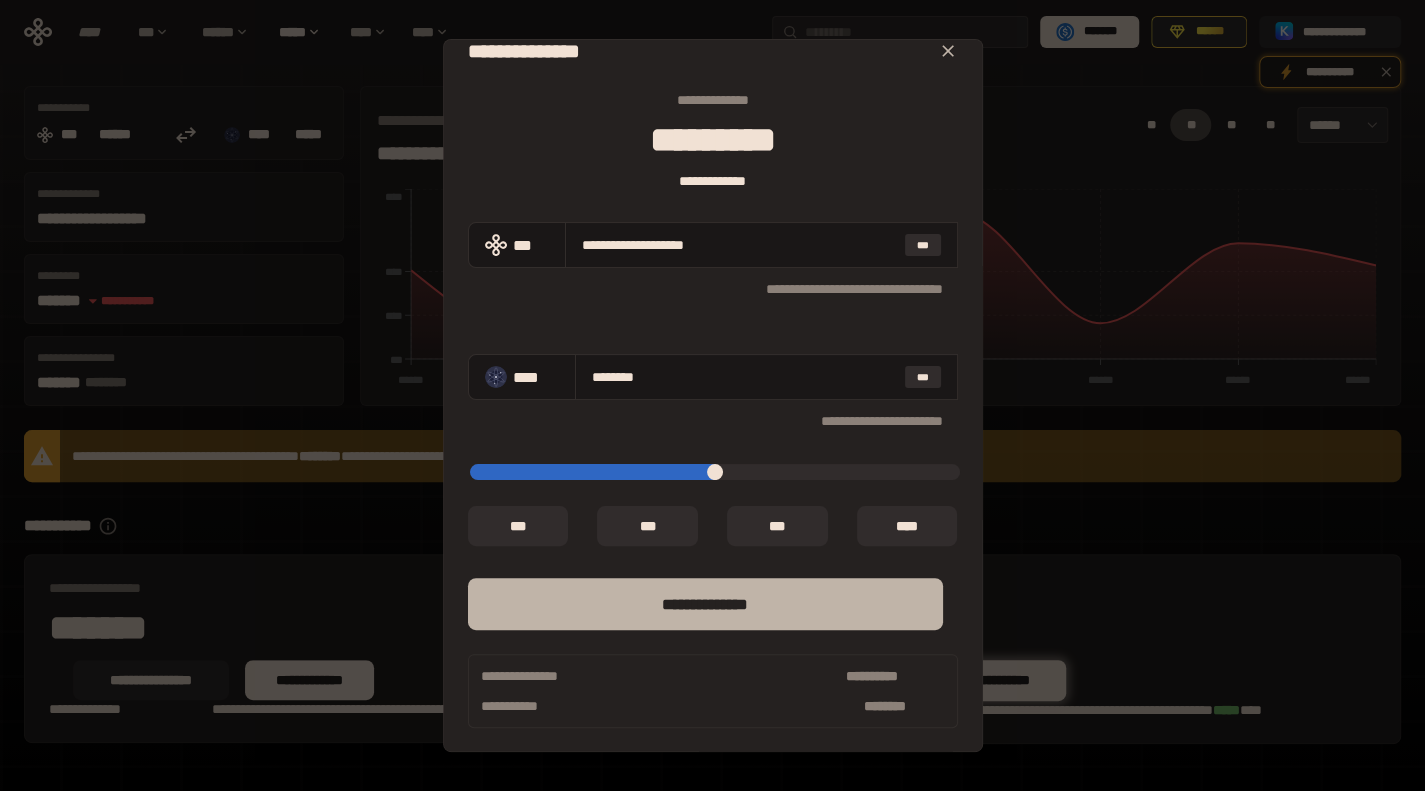 click on "**** *********" at bounding box center (705, 604) 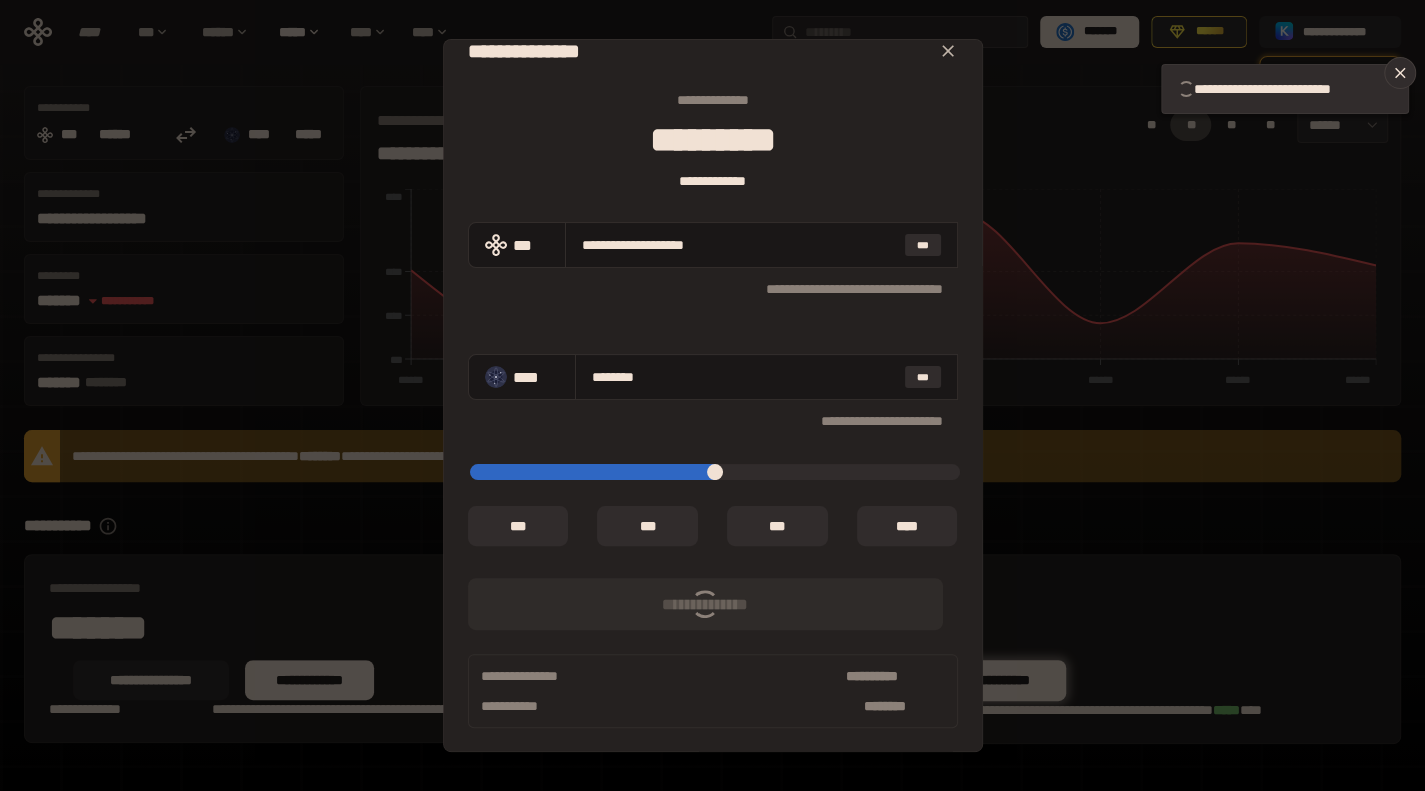 type on "*****" 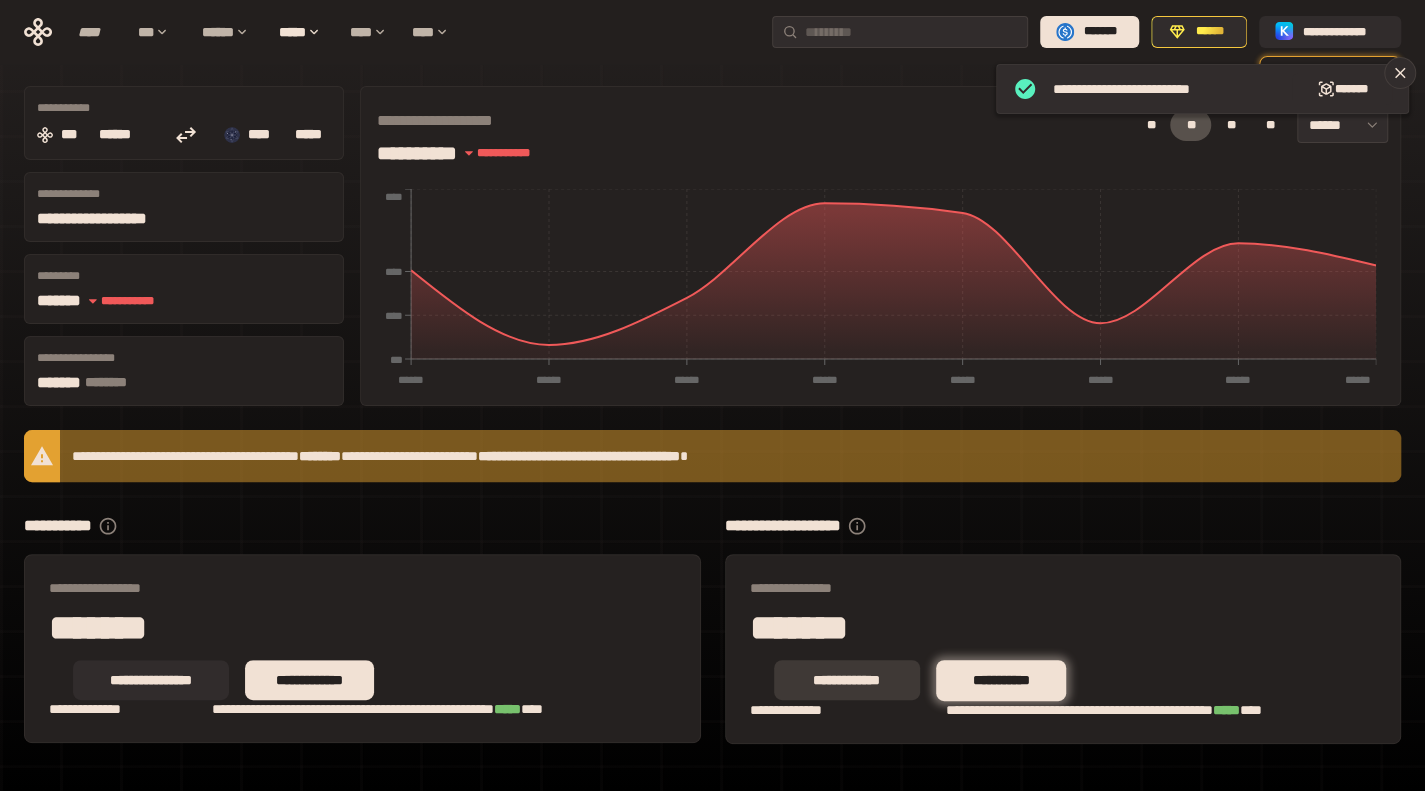 click on "**********" at bounding box center (847, 680) 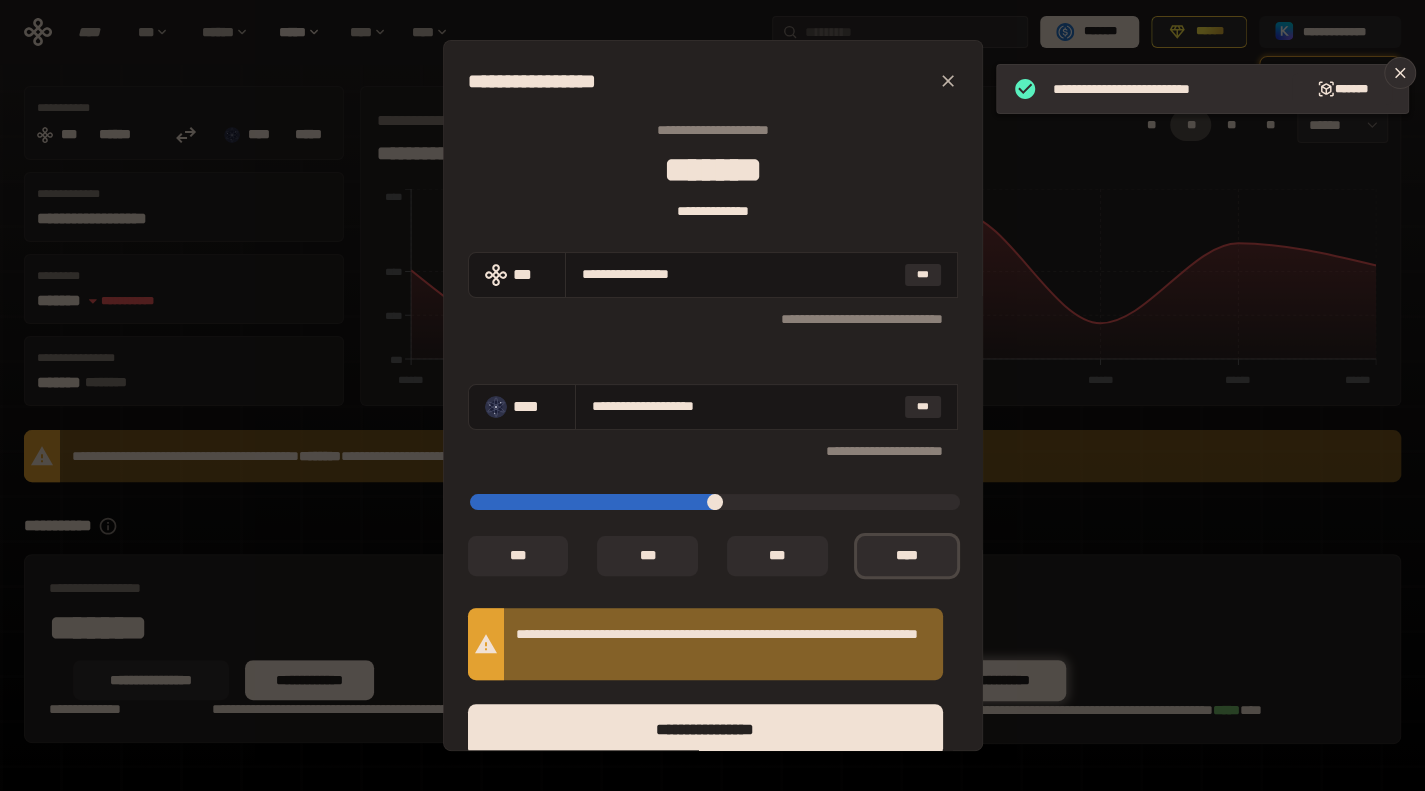 type on "*" 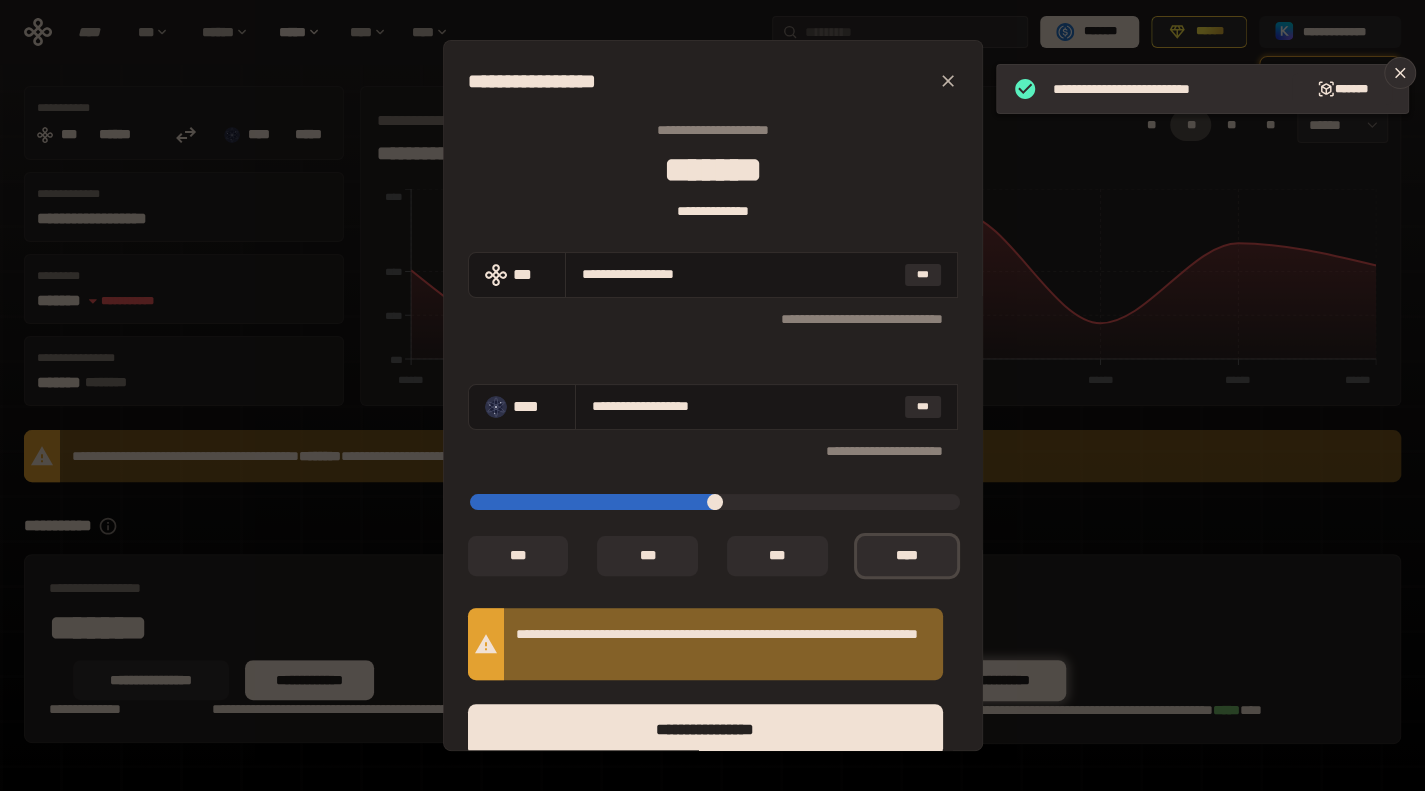 type on "*****" 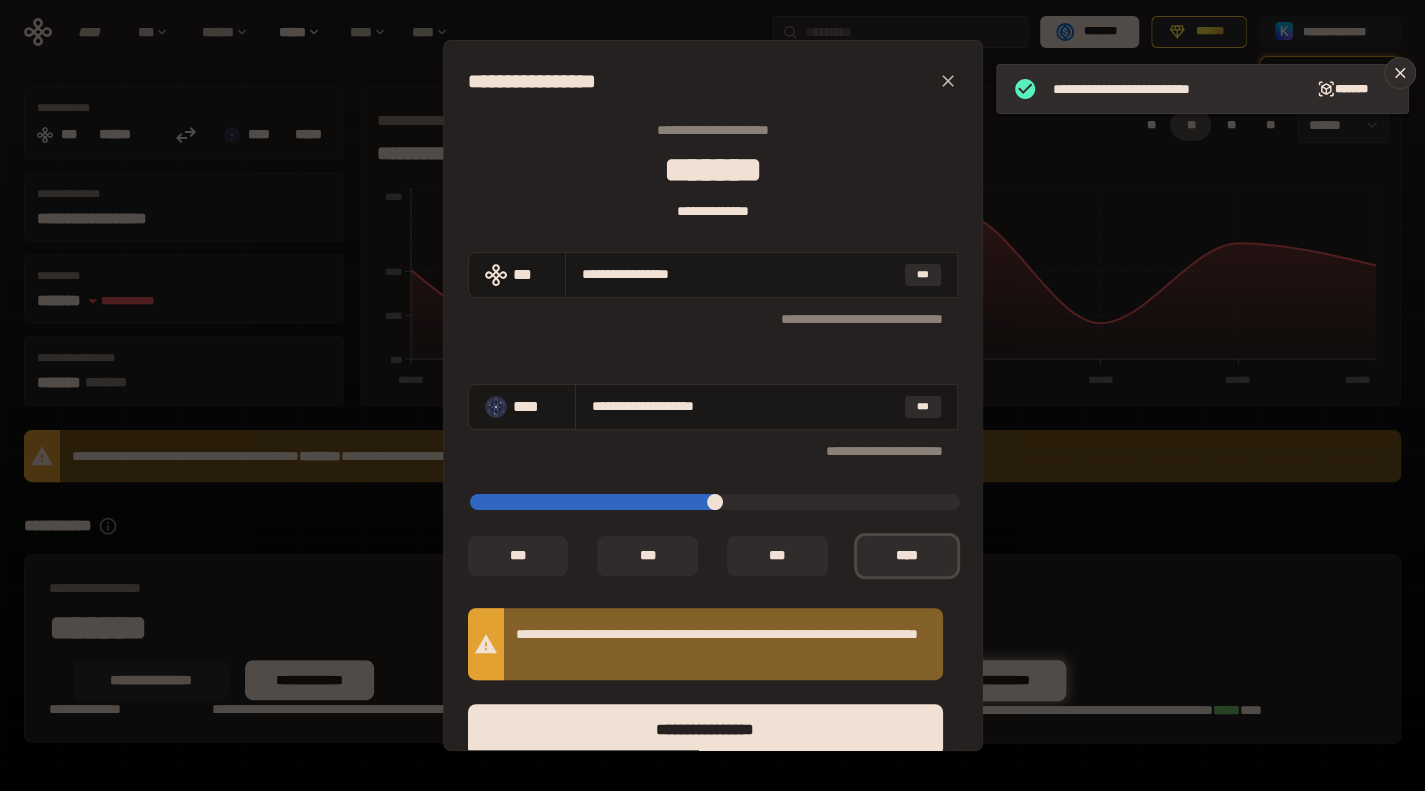 type on "*****" 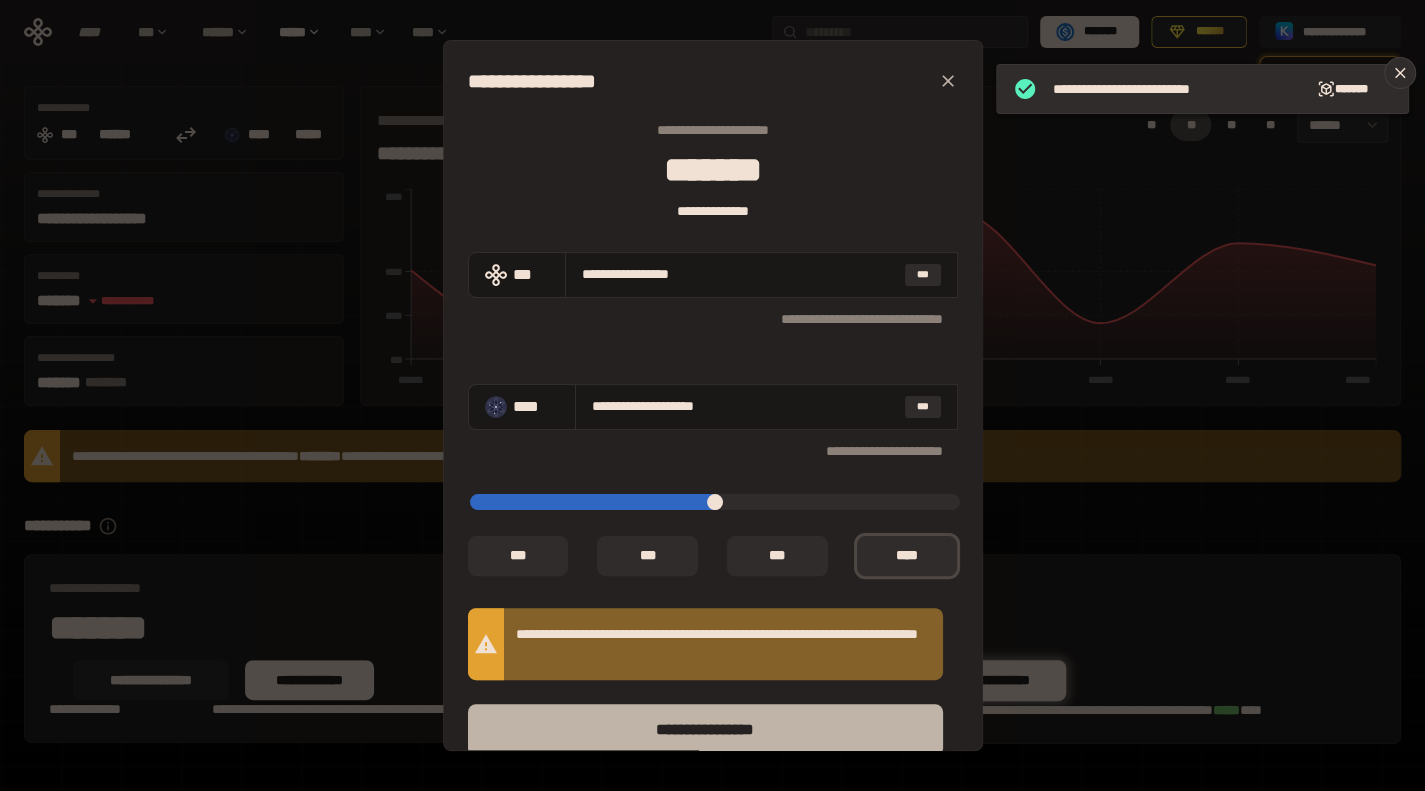 click on "****** *********" at bounding box center (705, 730) 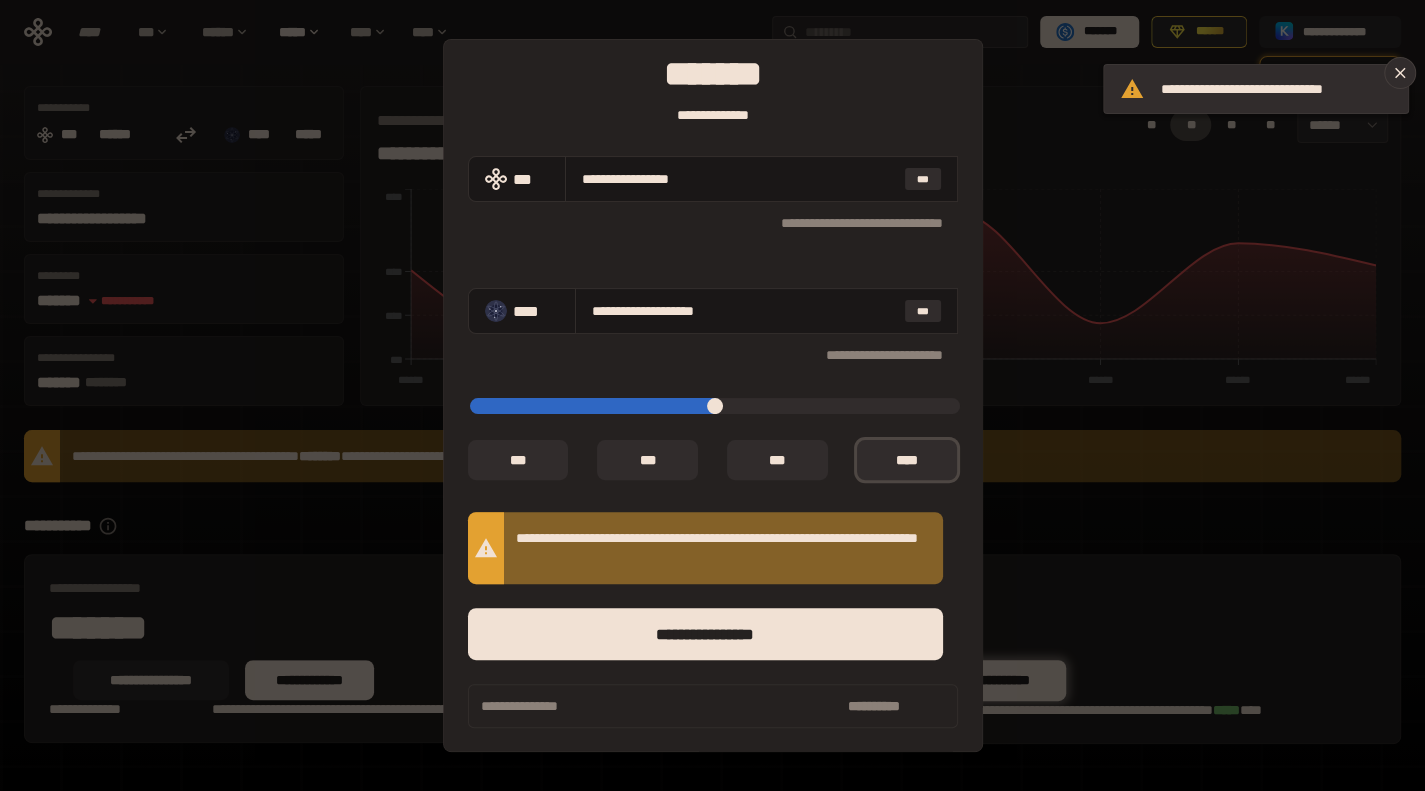 scroll, scrollTop: 0, scrollLeft: 0, axis: both 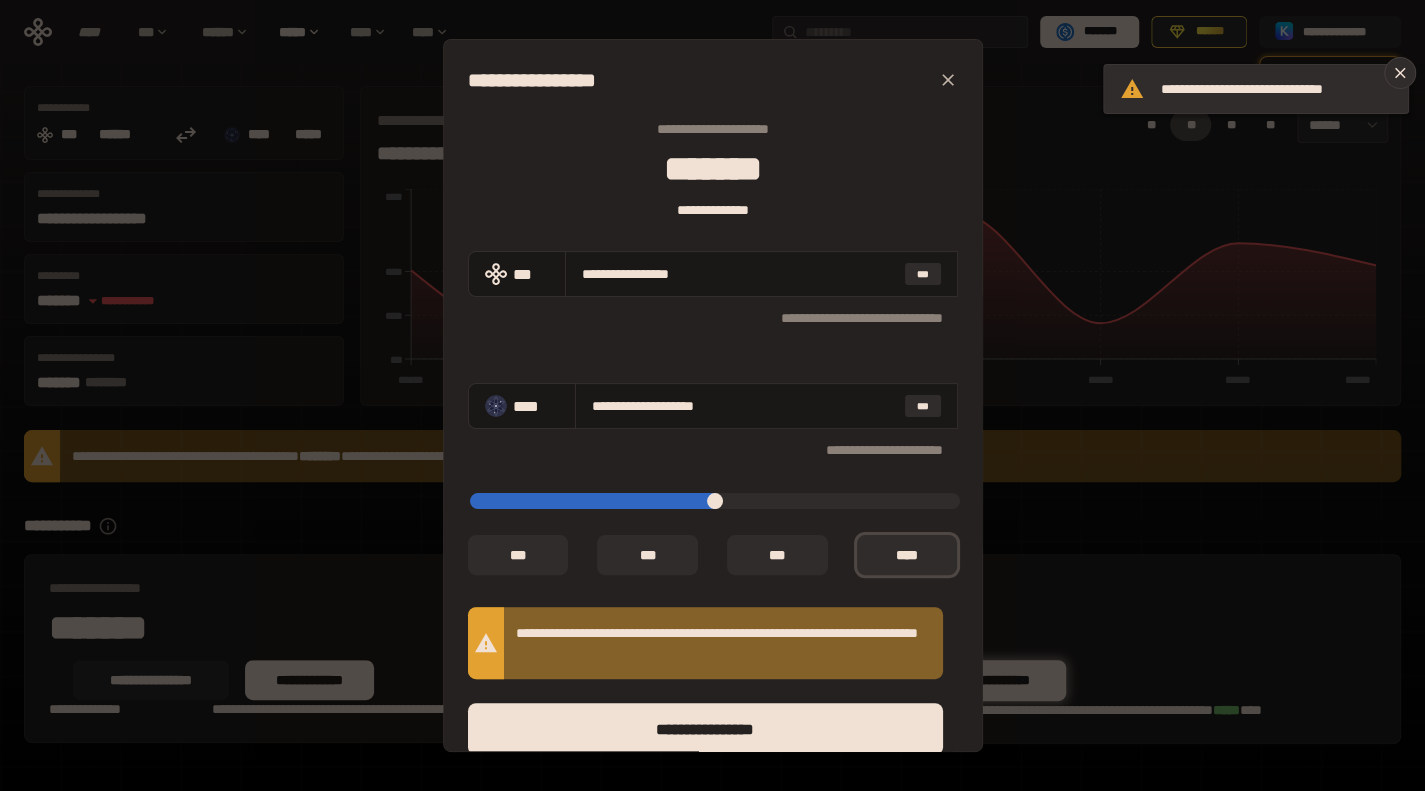 click 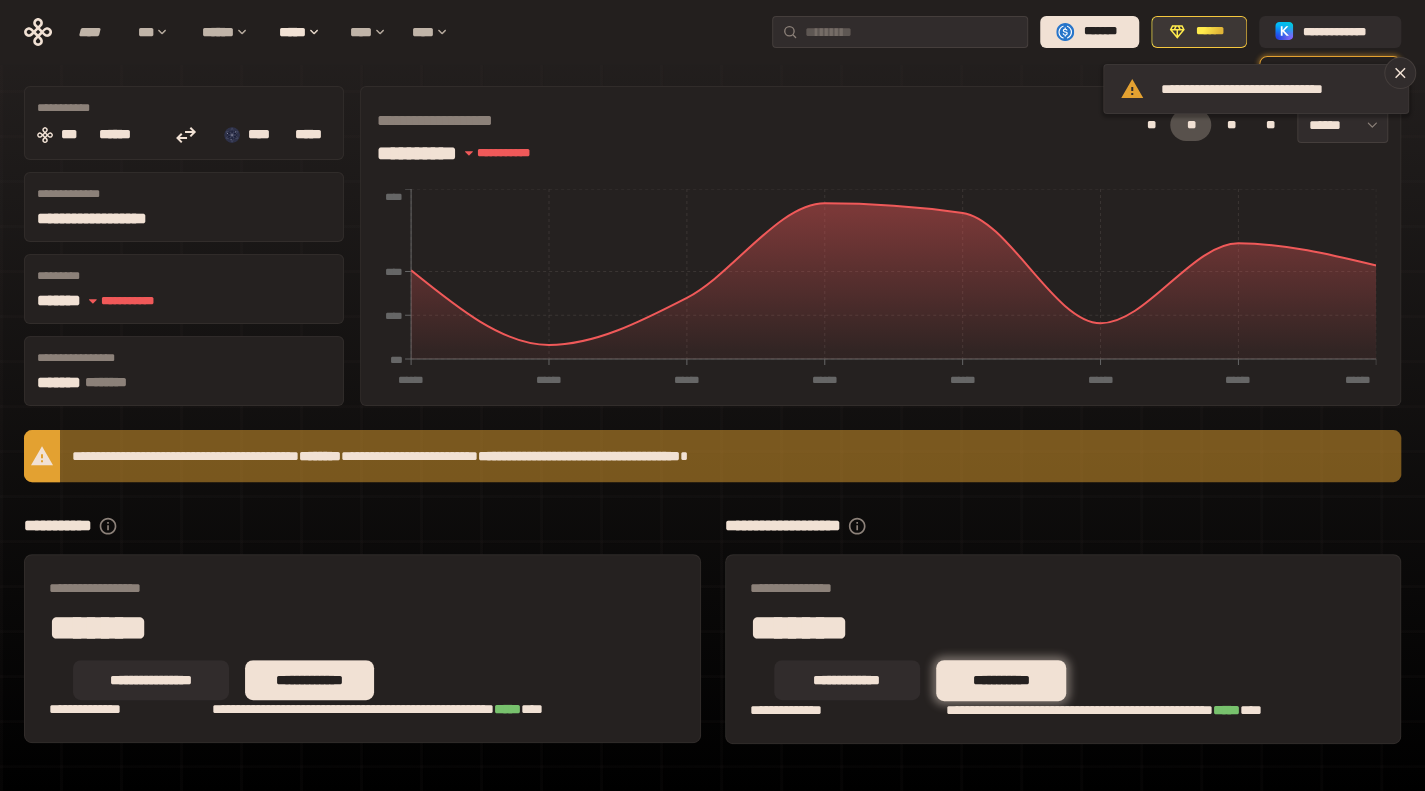 click 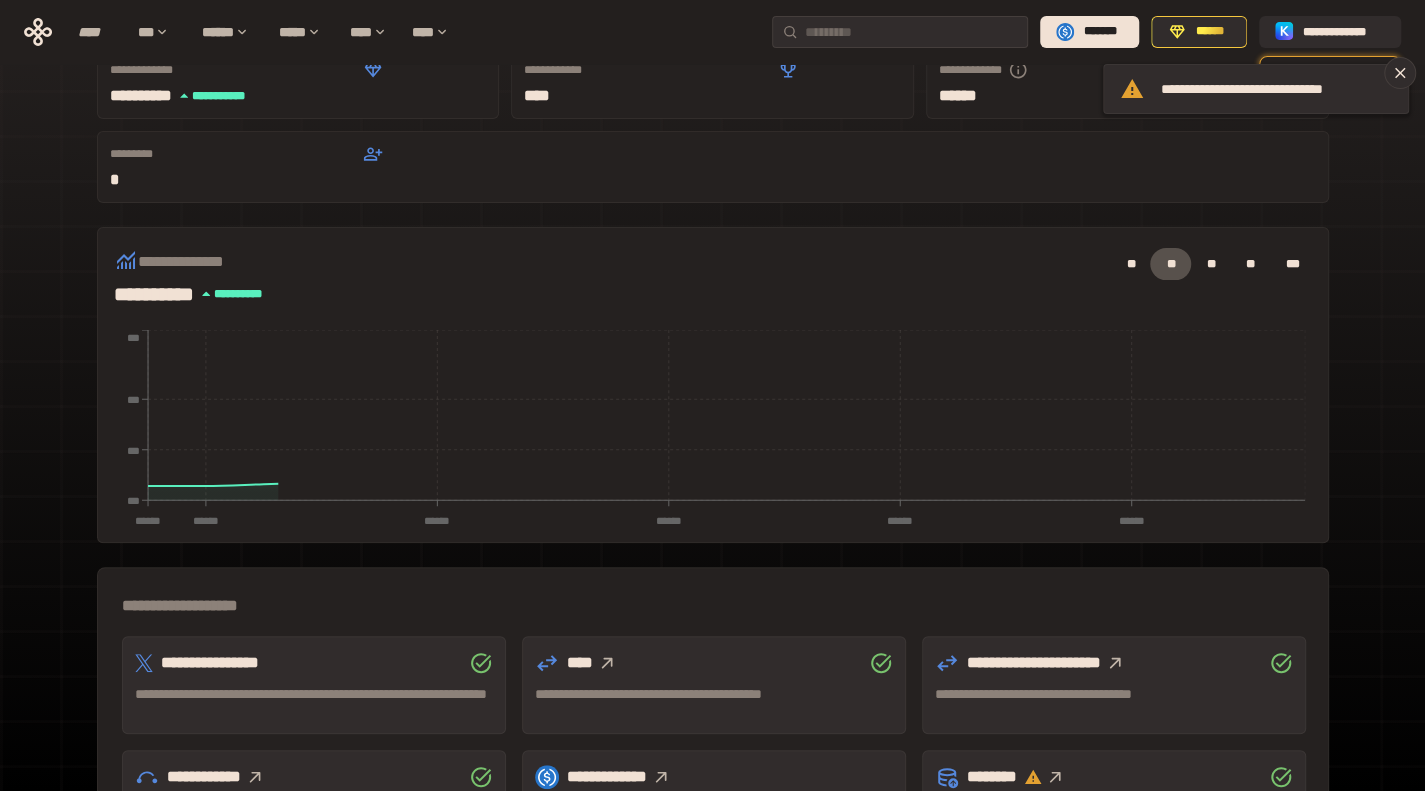 scroll, scrollTop: 301, scrollLeft: 0, axis: vertical 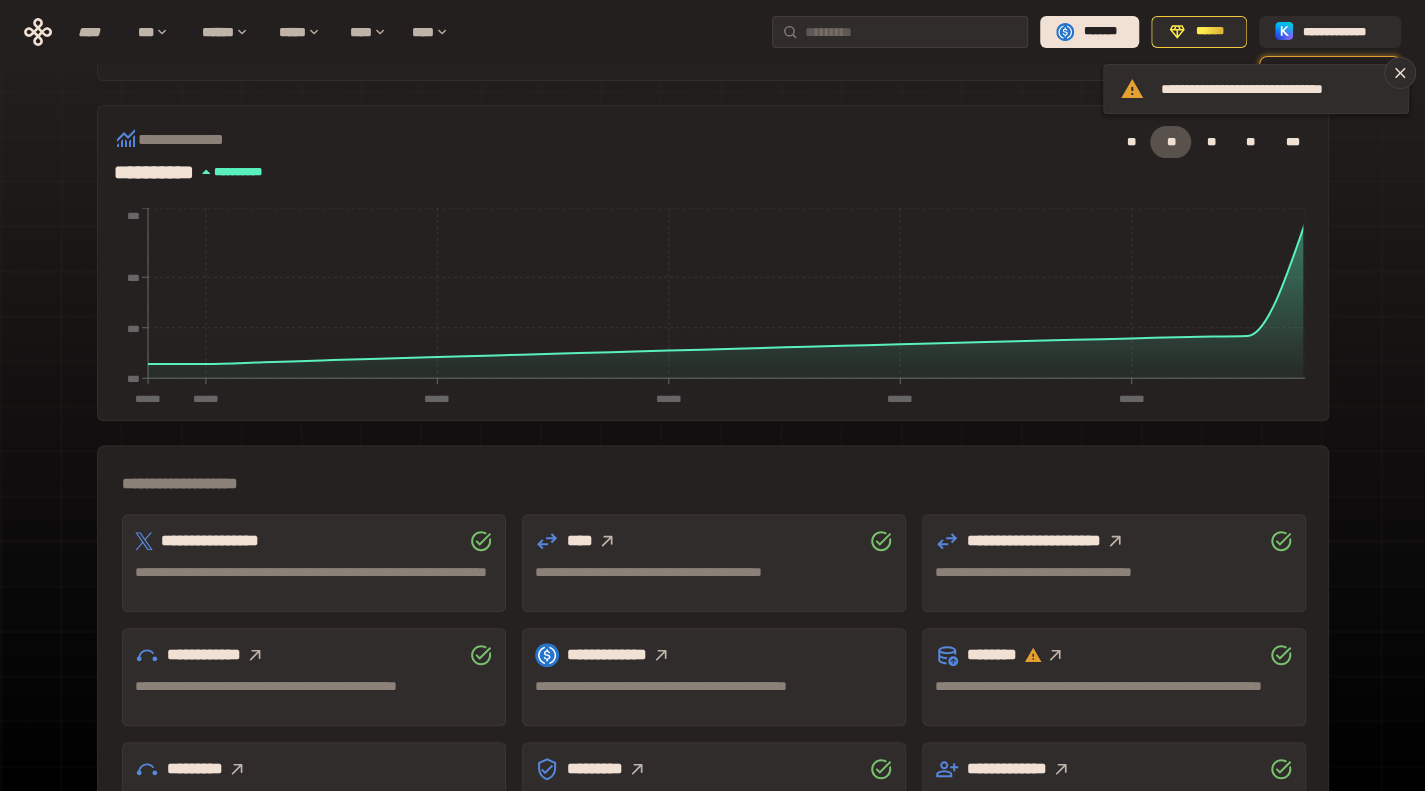 click at bounding box center (1055, 655) 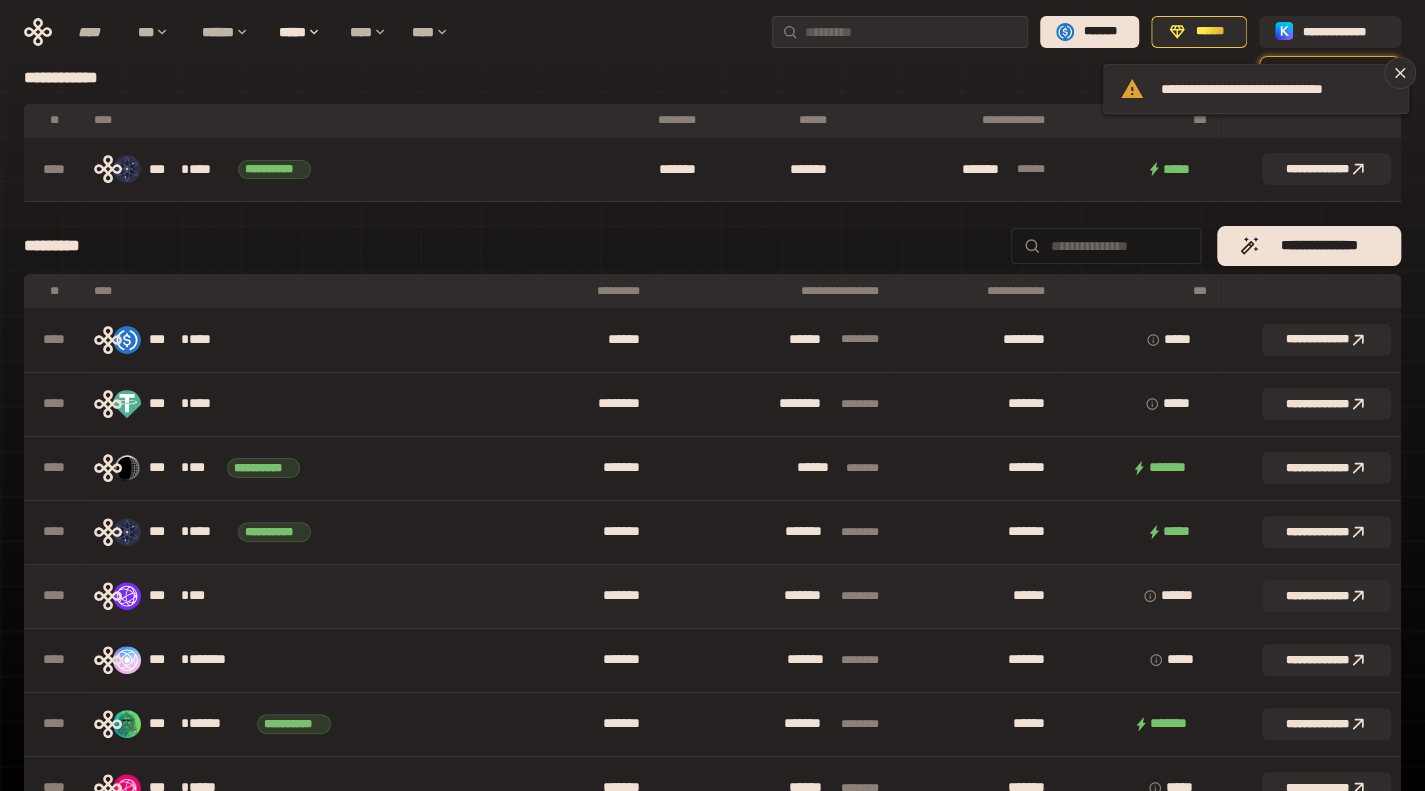scroll, scrollTop: 0, scrollLeft: 0, axis: both 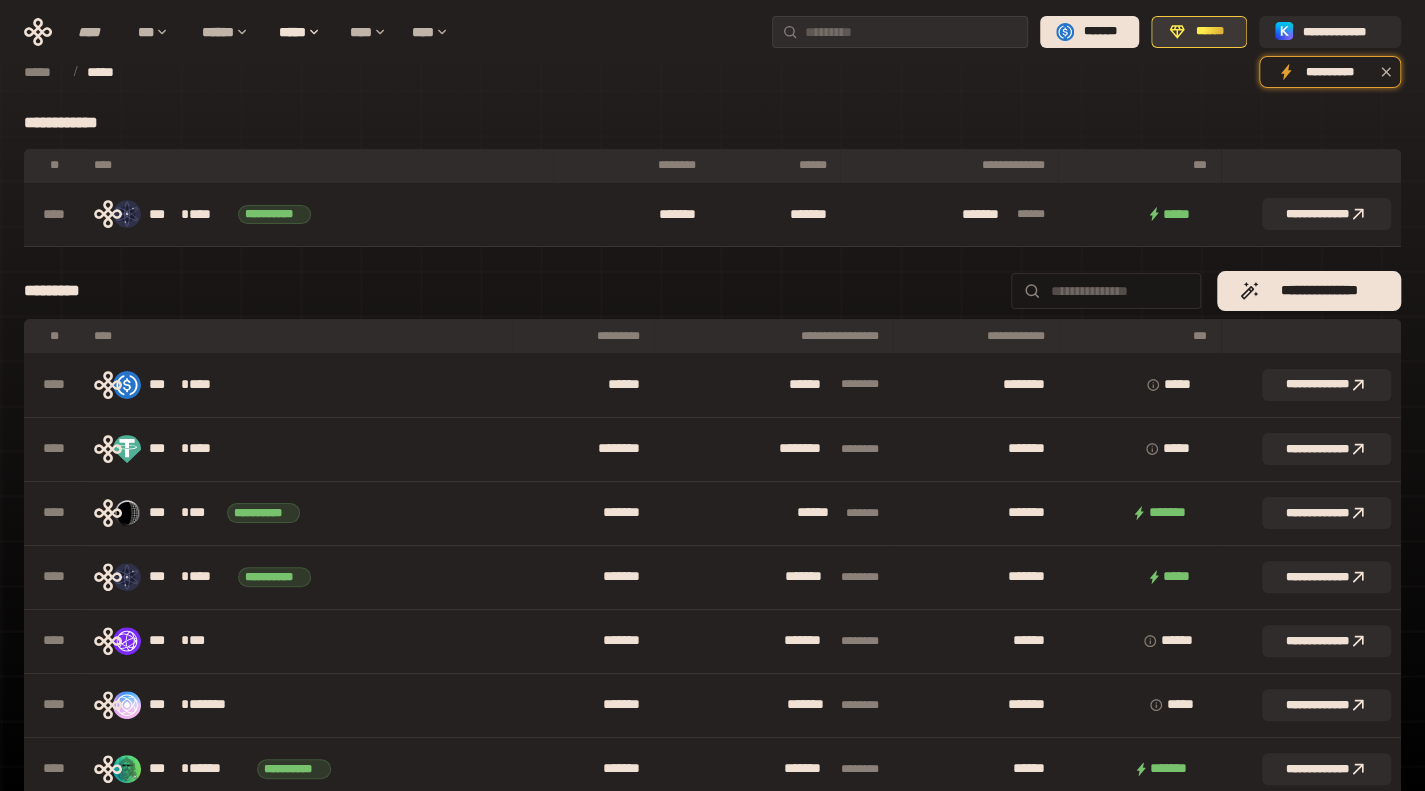 click on "******" at bounding box center (1199, 32) 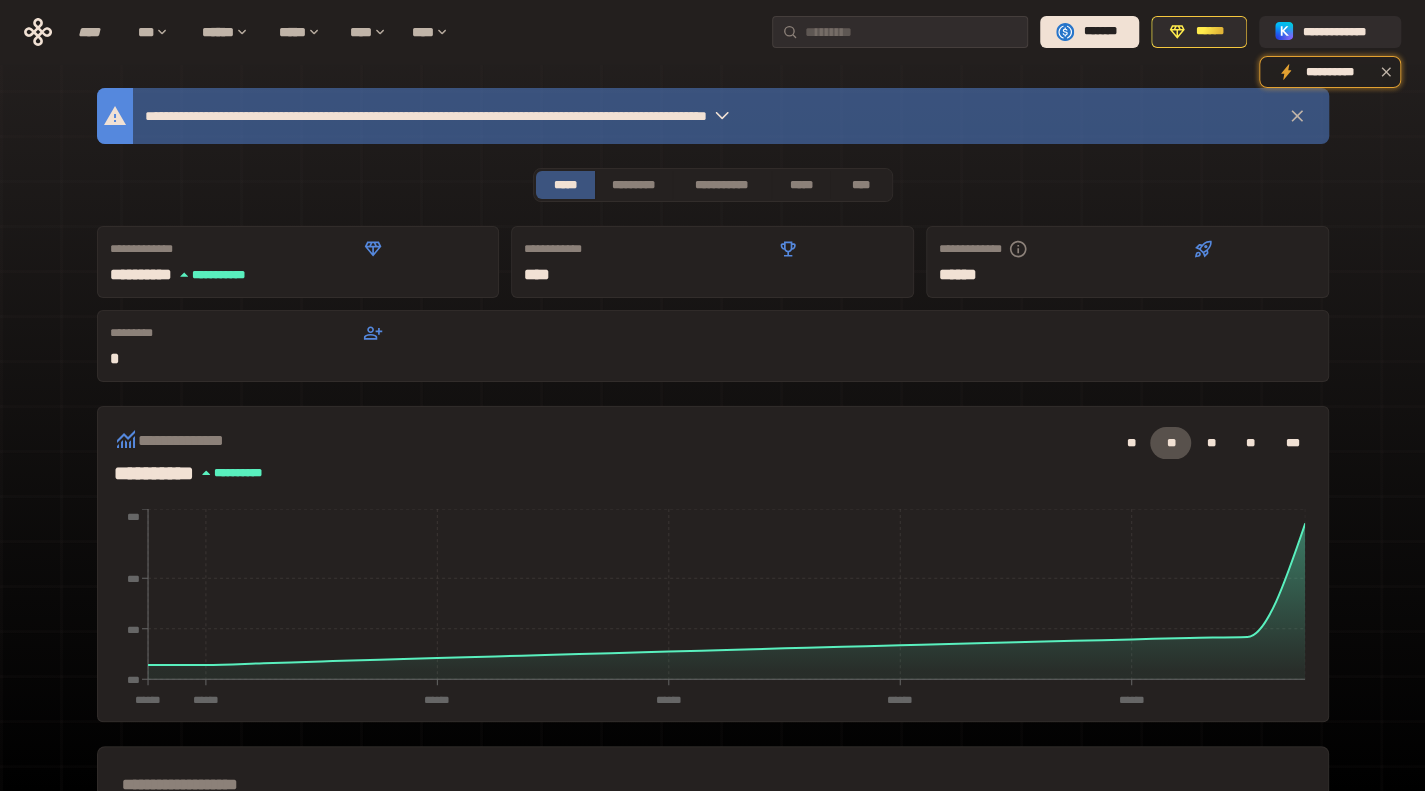 click on "**********" at bounding box center [549, 116] 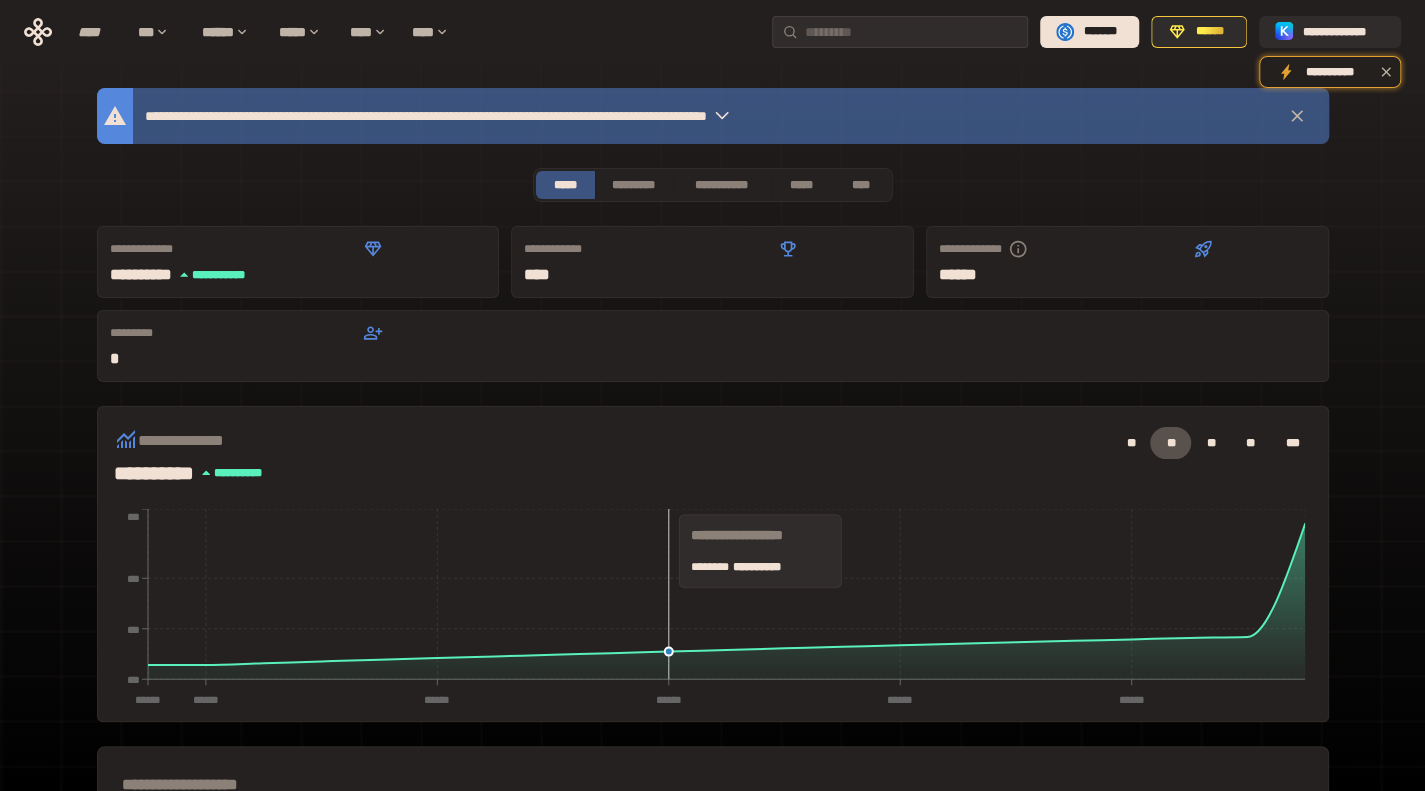 scroll, scrollTop: 491, scrollLeft: 0, axis: vertical 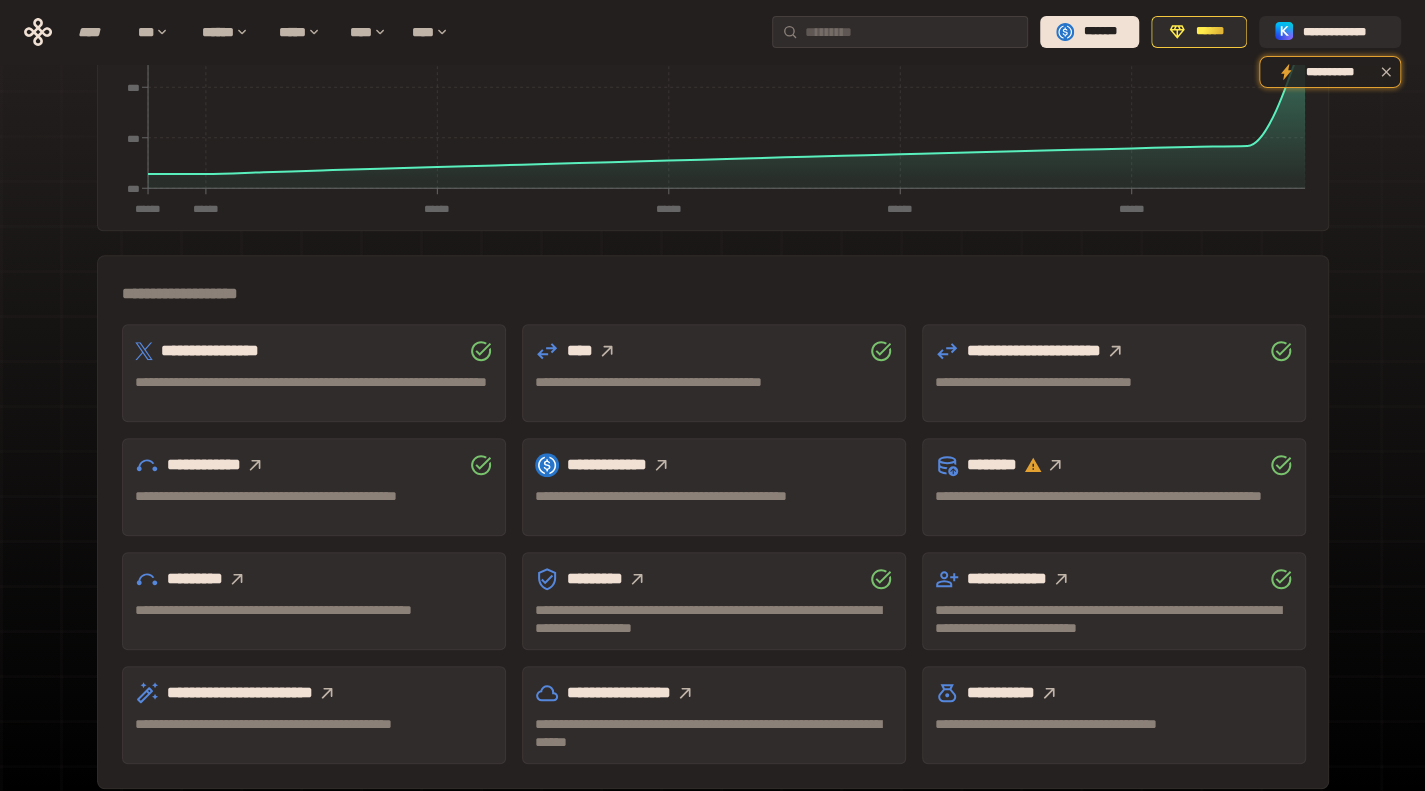 click on "*********" at bounding box center [314, 579] 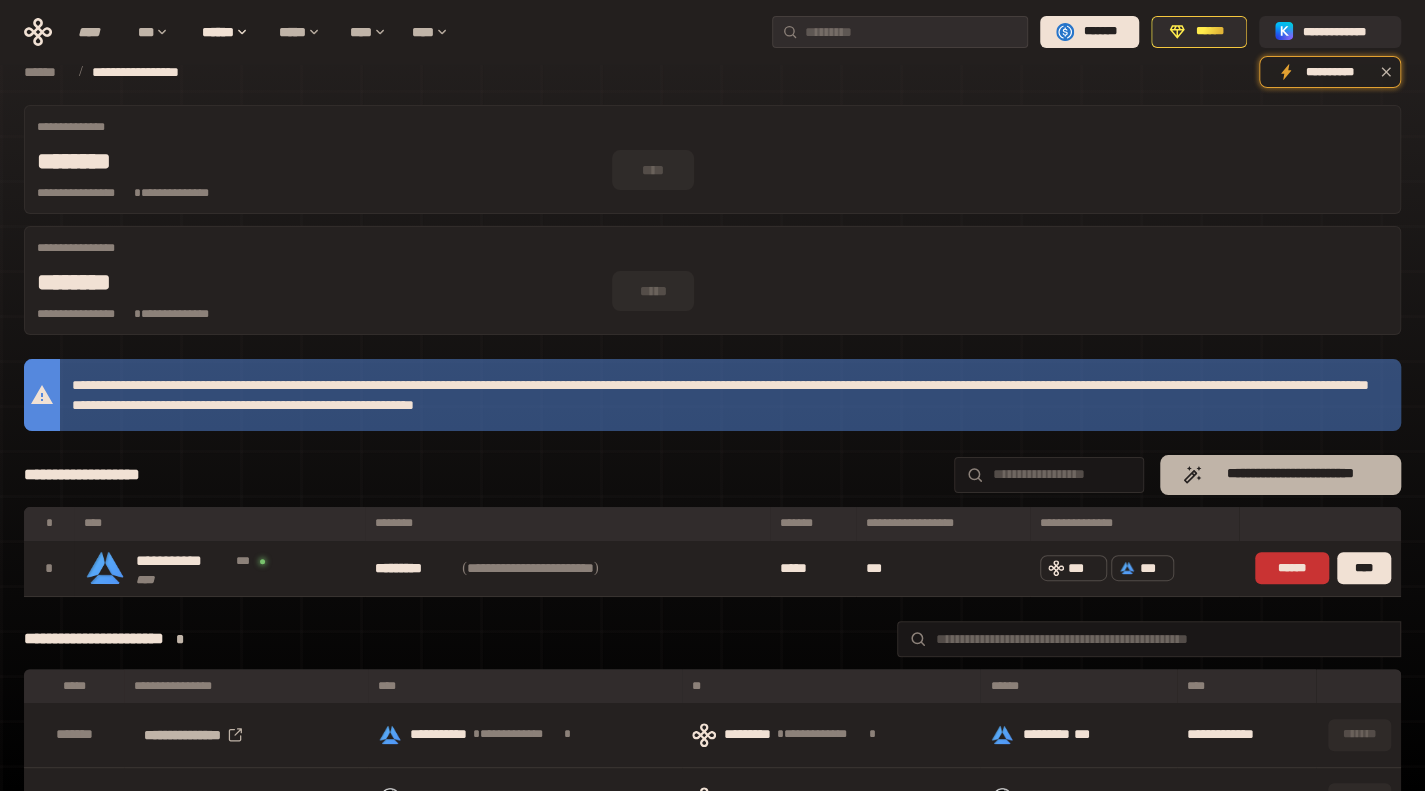 click on "**********" at bounding box center (1280, 475) 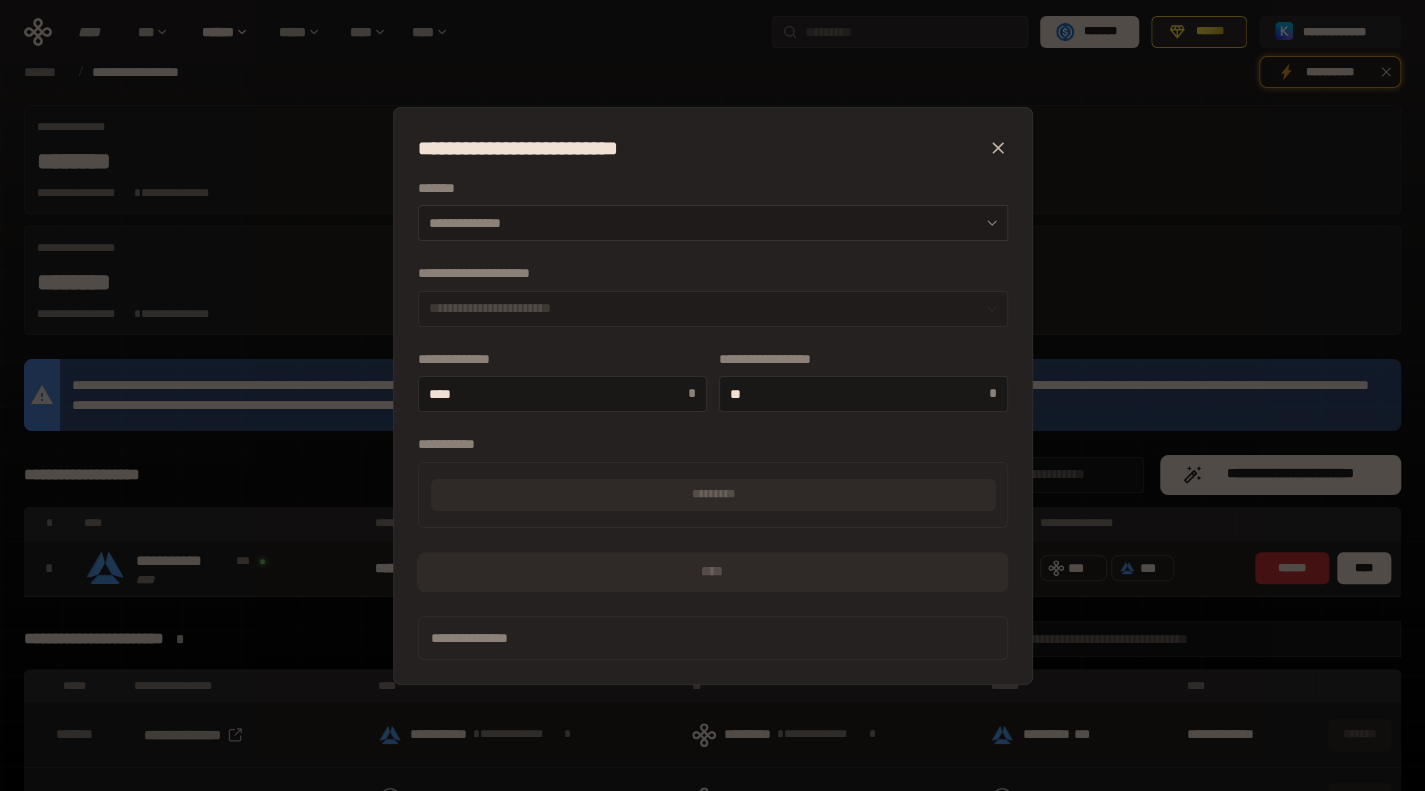 click on "**********" at bounding box center (713, 223) 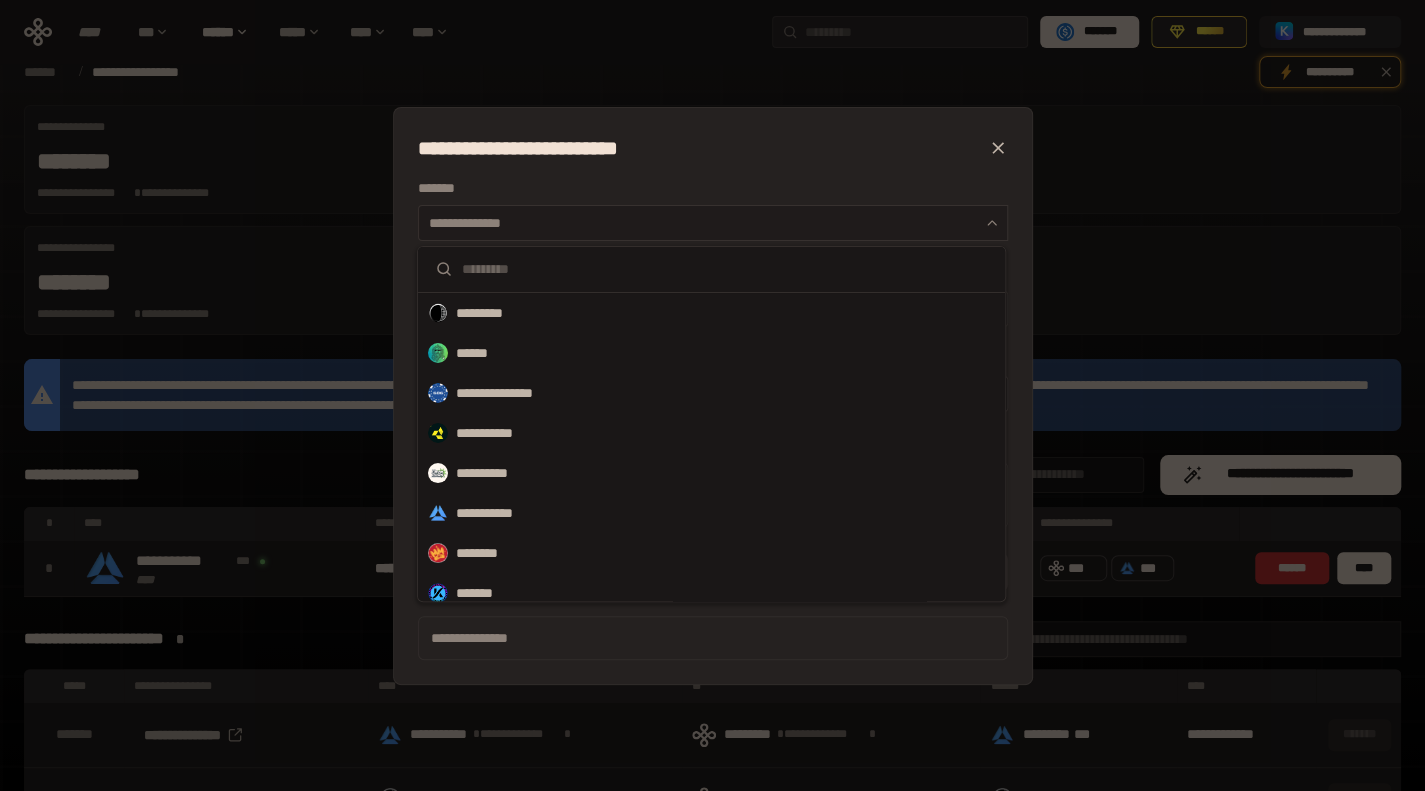 click on "**********" at bounding box center (713, 223) 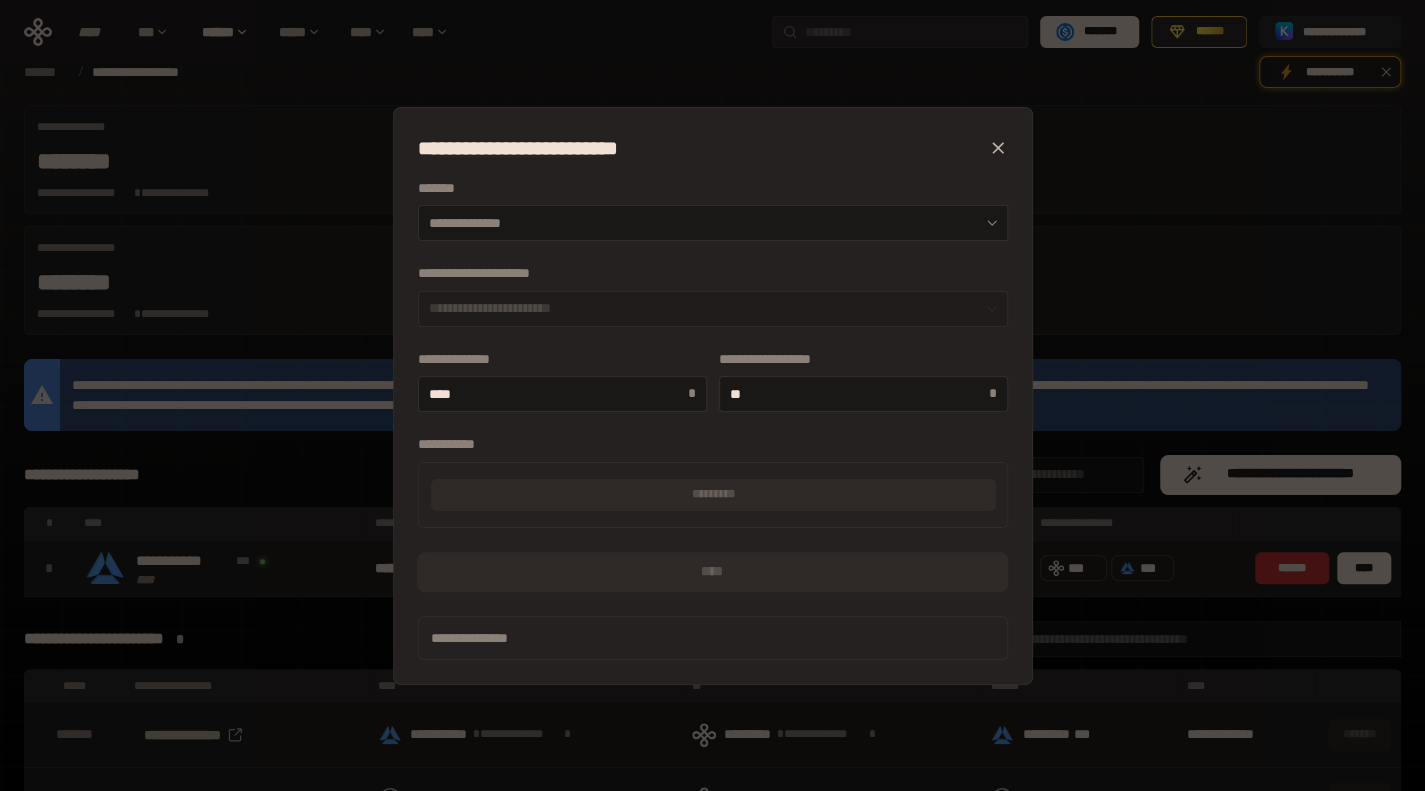 click 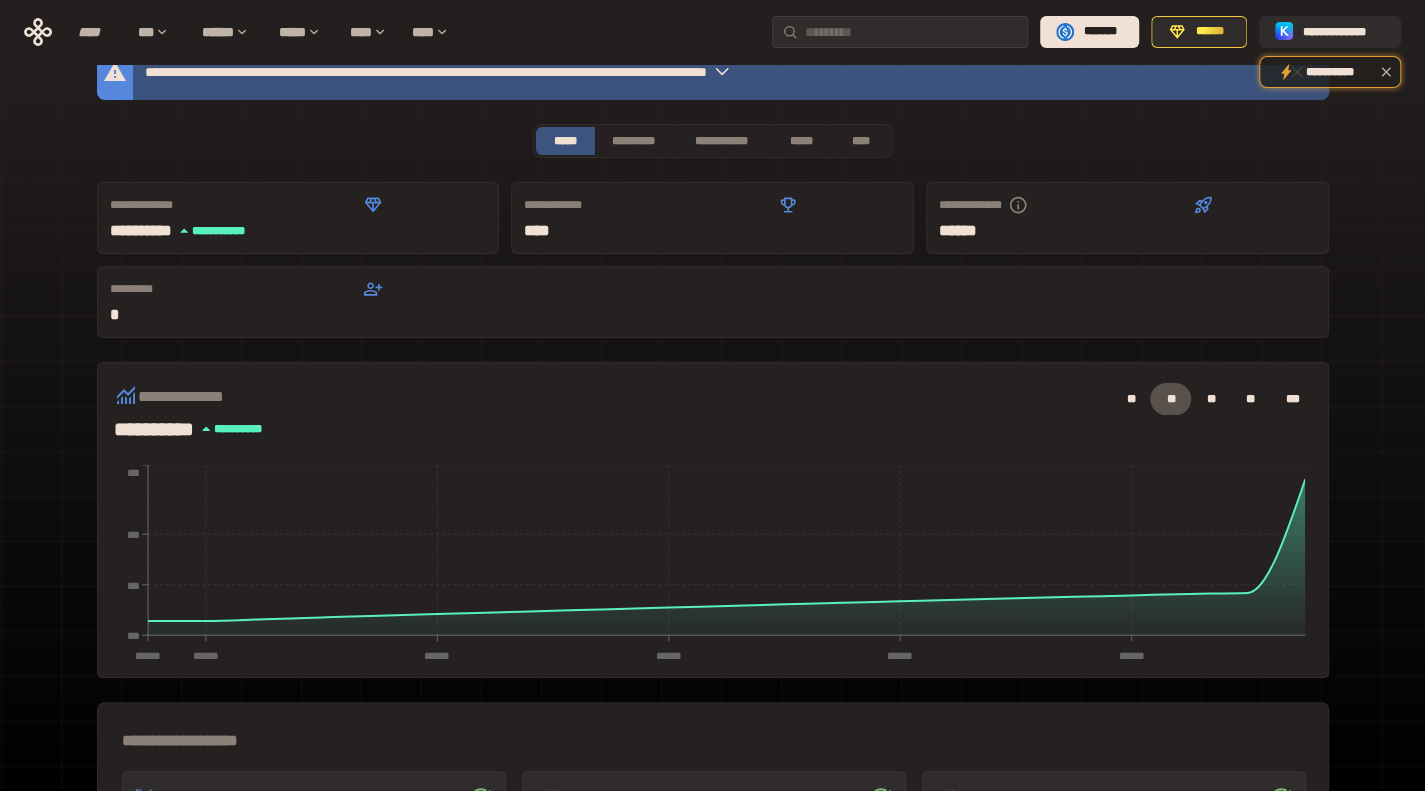 scroll, scrollTop: 0, scrollLeft: 0, axis: both 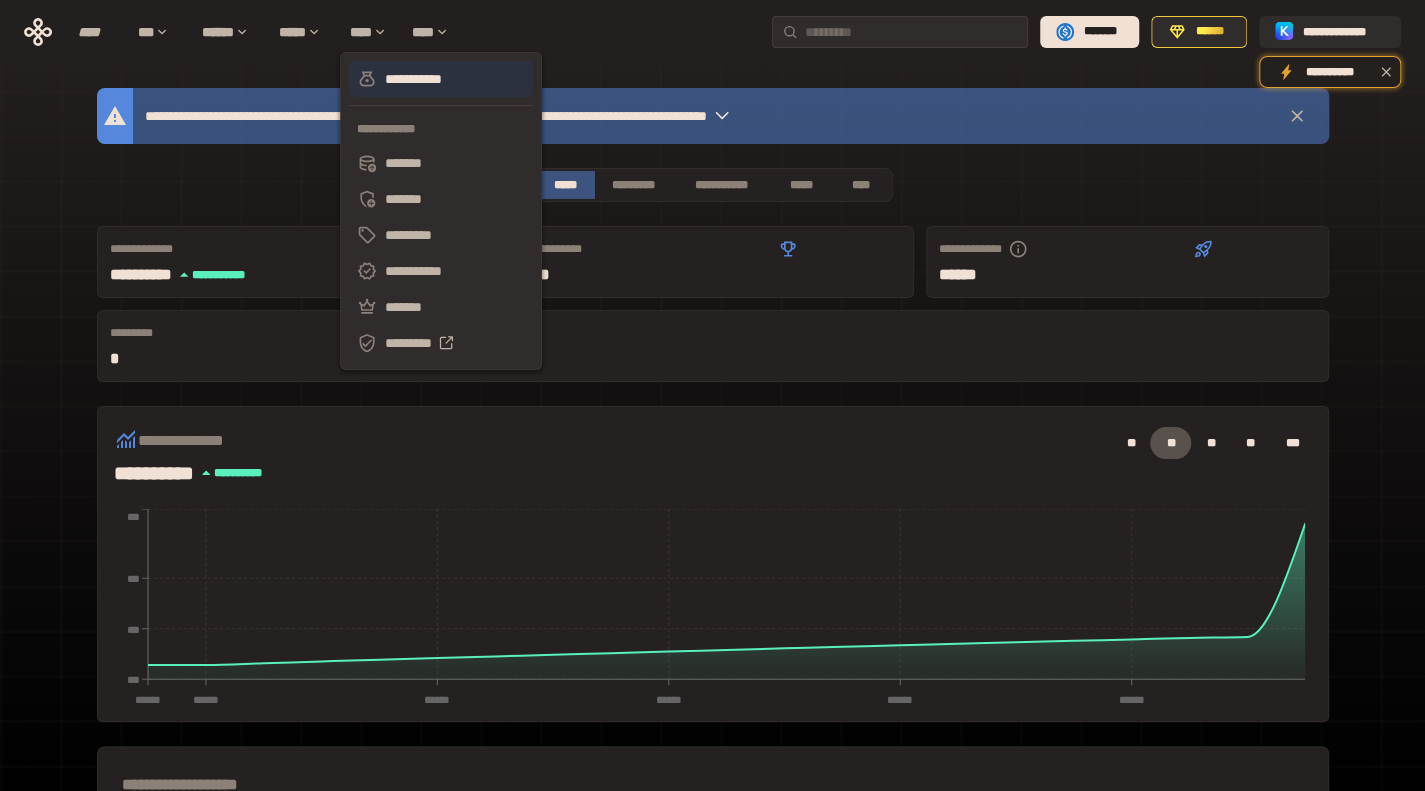 click on "**********" at bounding box center (441, 79) 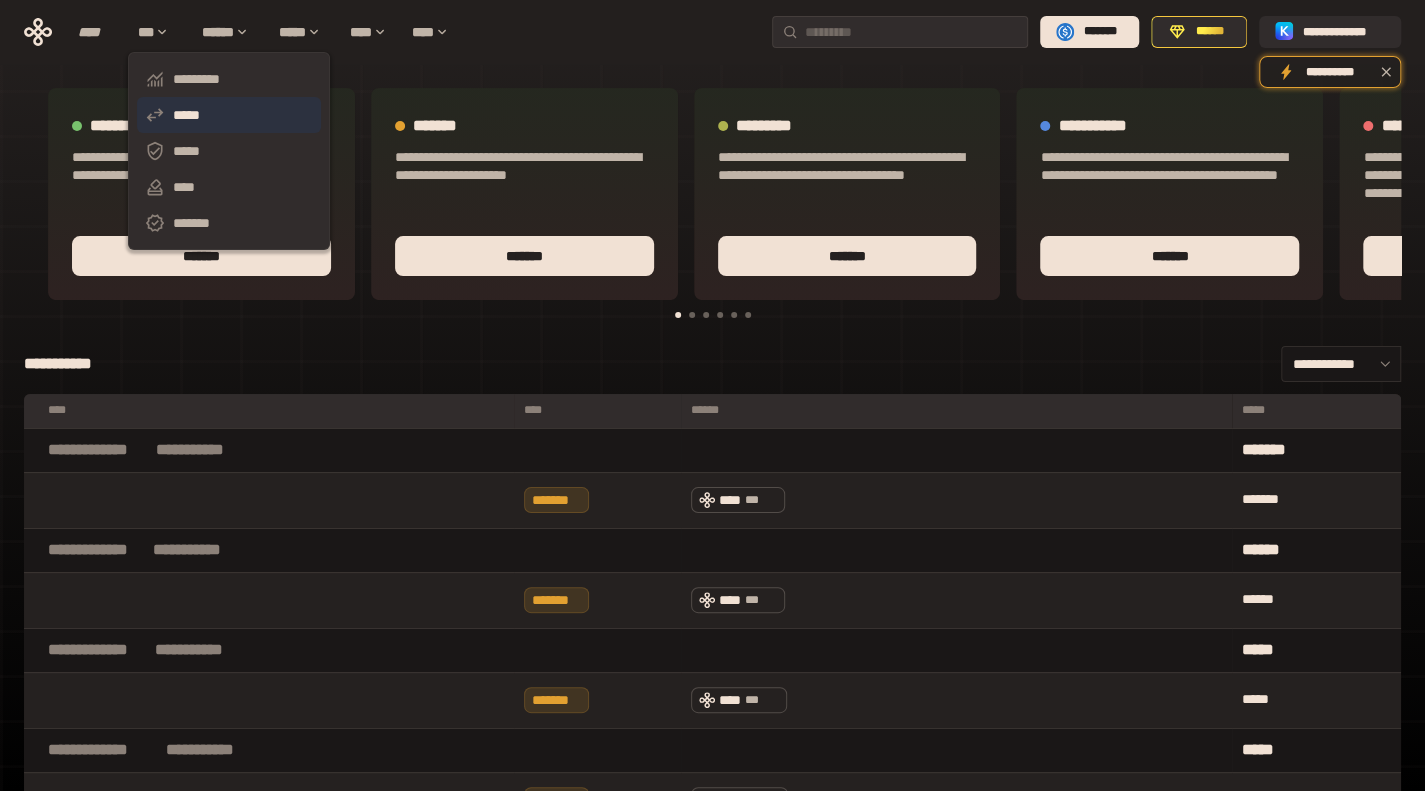 click on "*****" at bounding box center (229, 115) 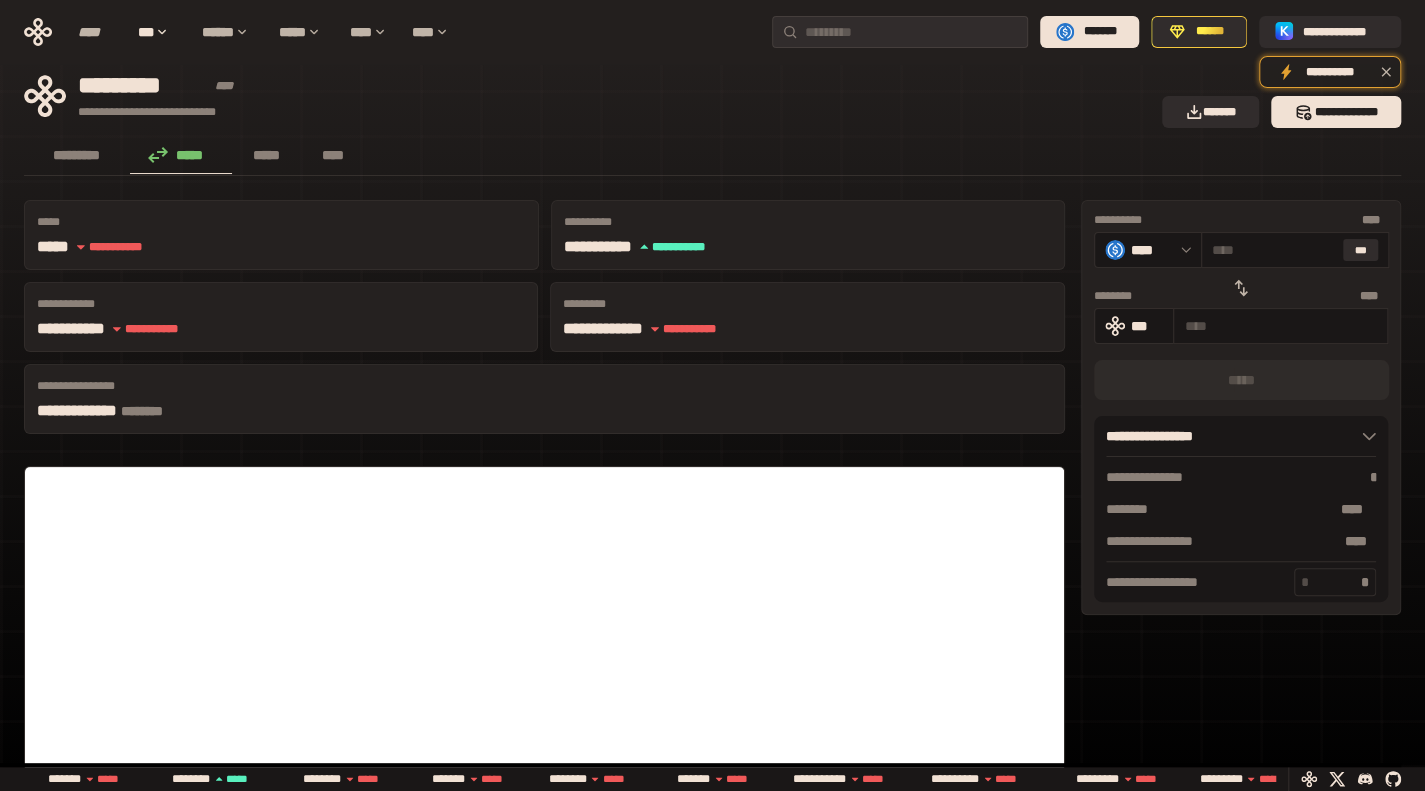 click 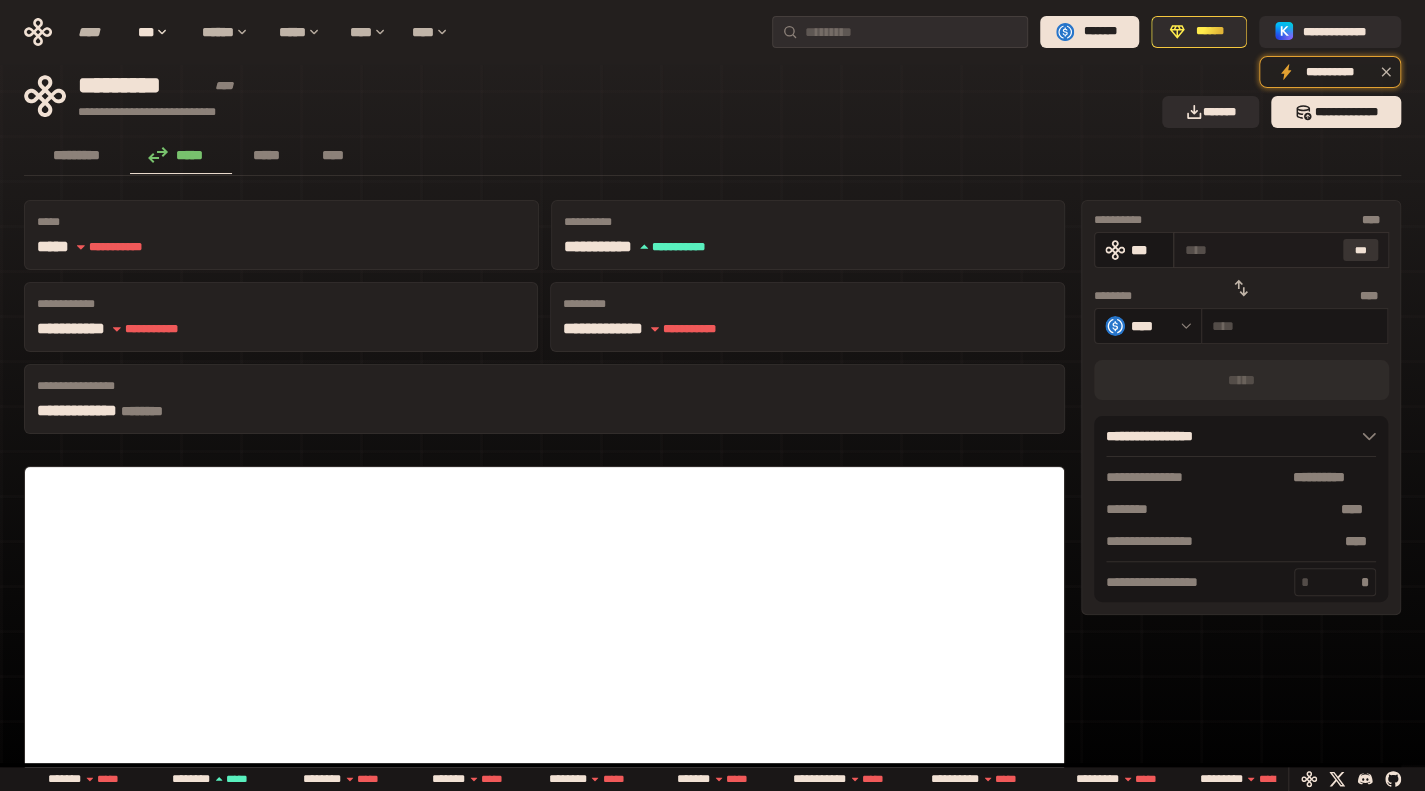 click on "***" at bounding box center [1361, 250] 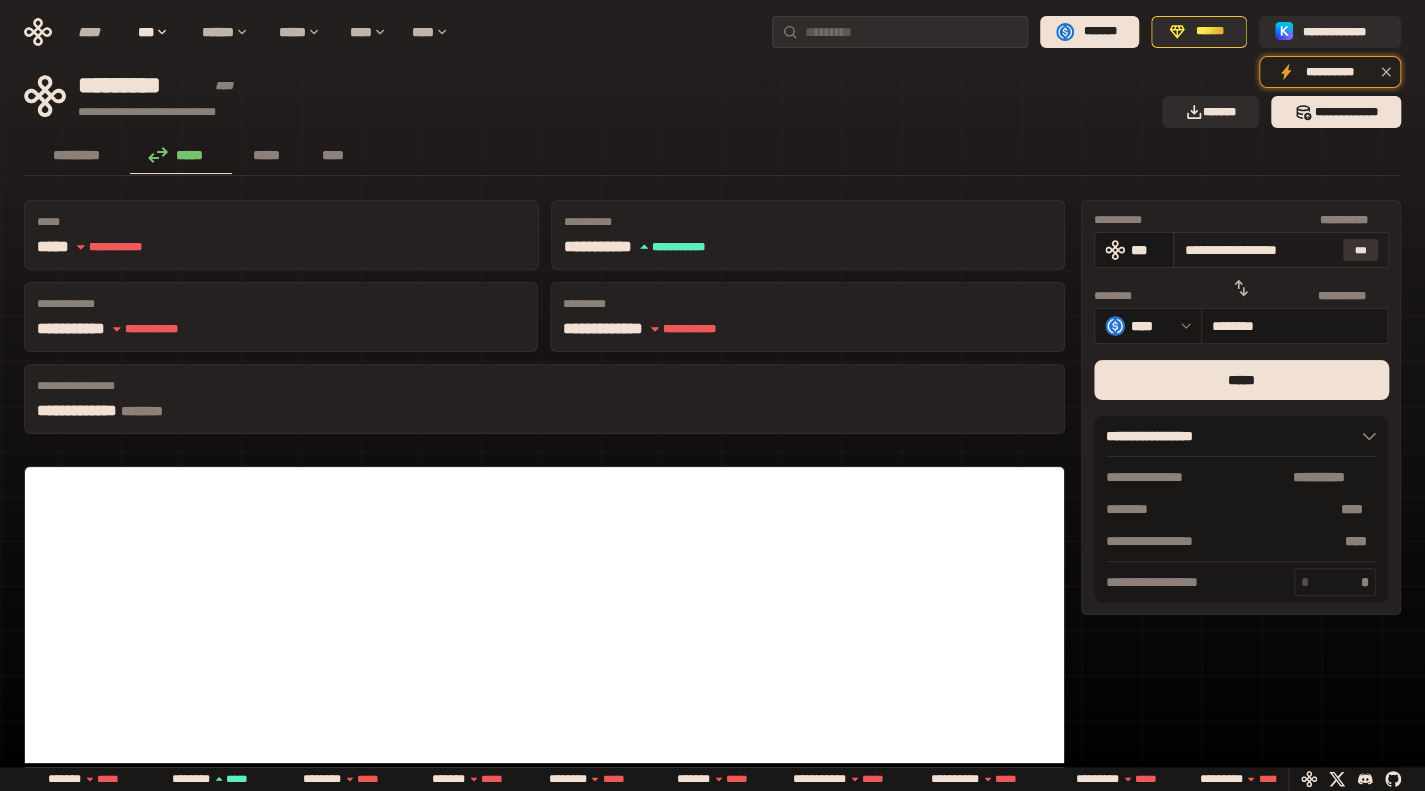drag, startPoint x: 1201, startPoint y: 245, endPoint x: 1370, endPoint y: 245, distance: 169 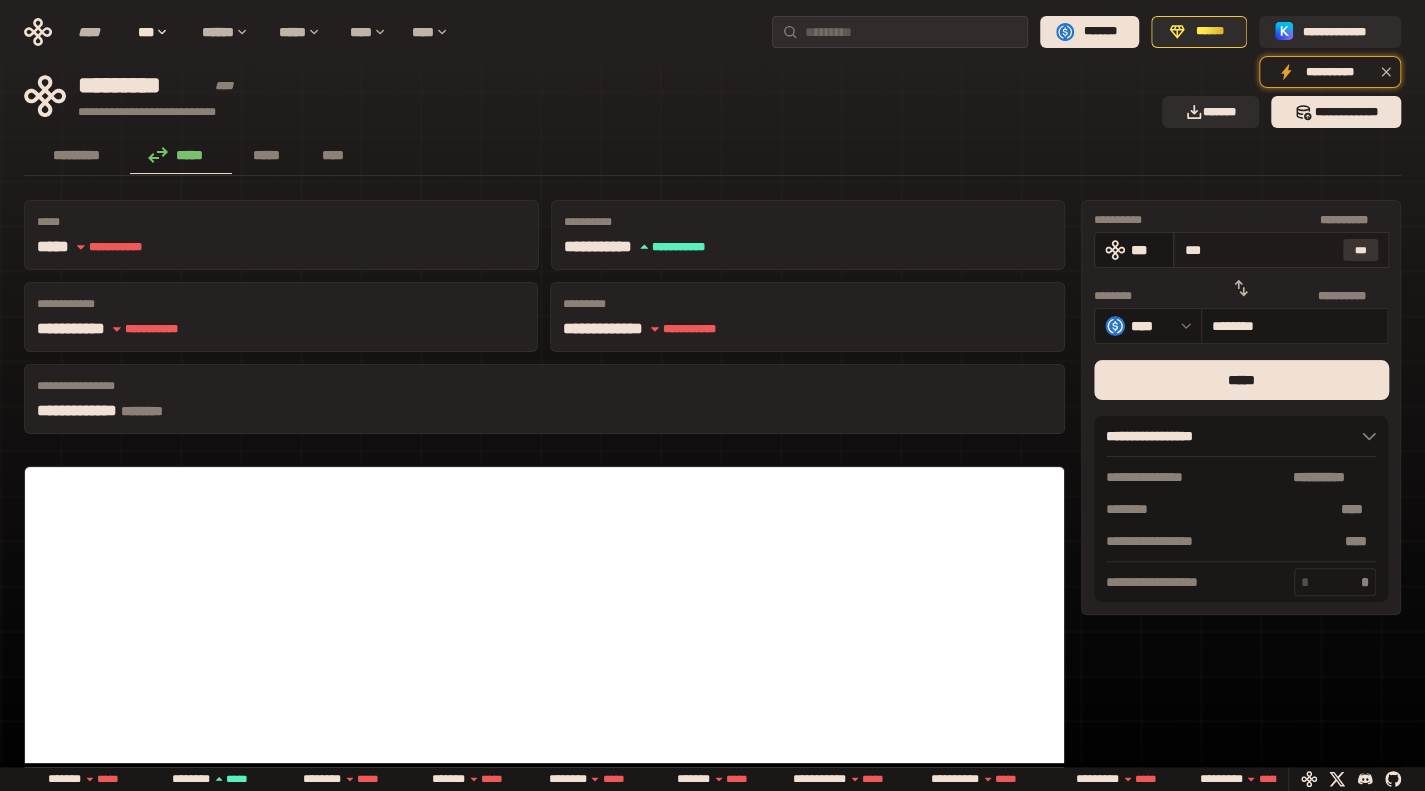 type on "********" 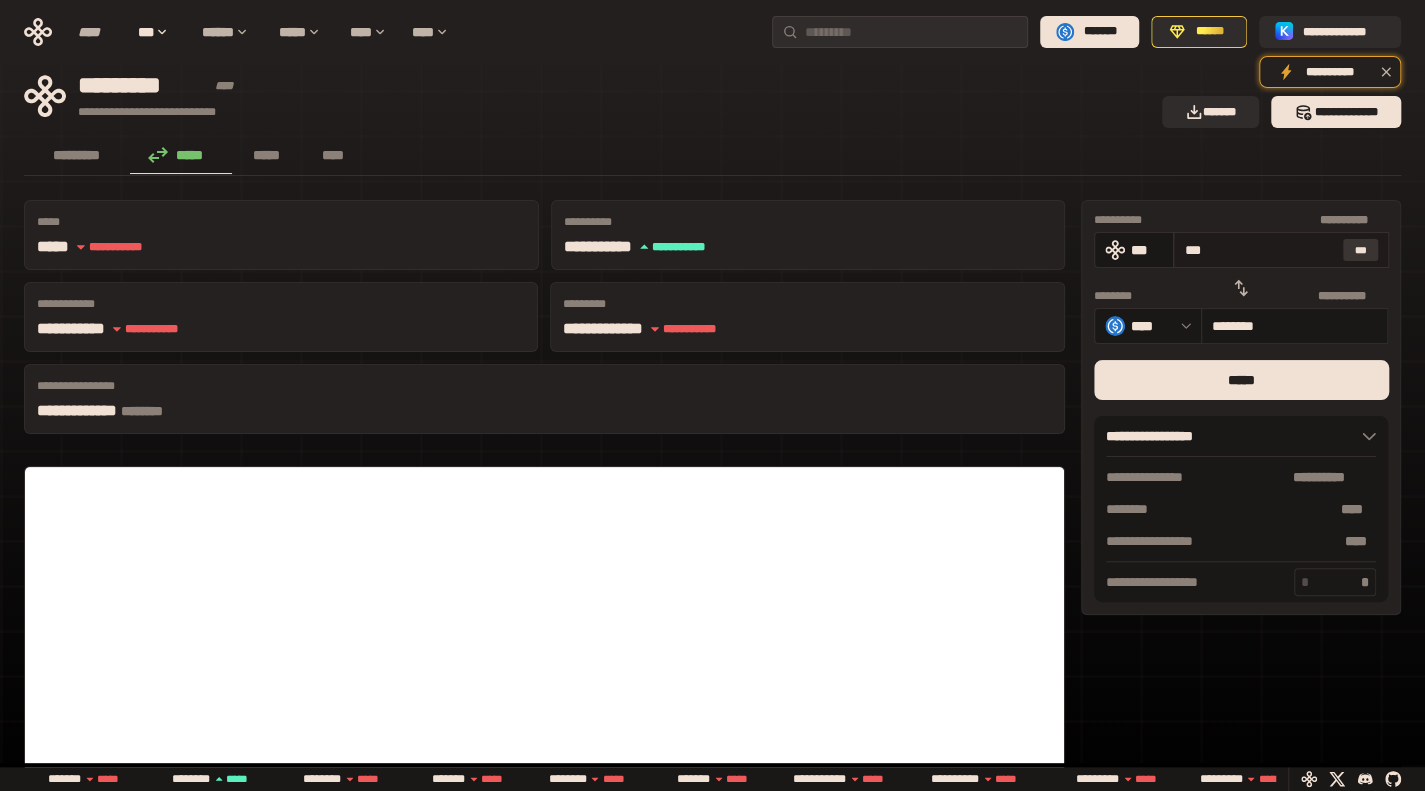 type on "**" 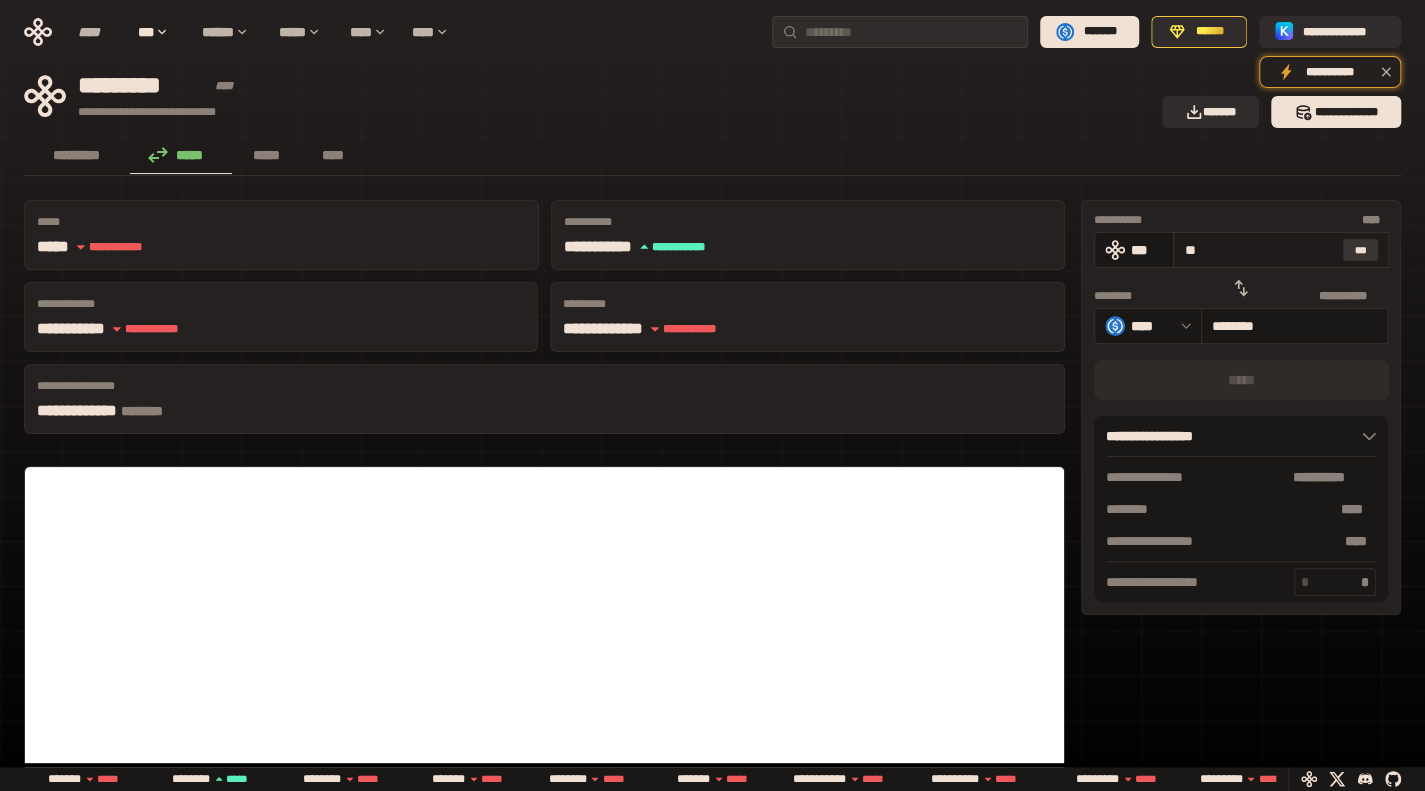 type on "***" 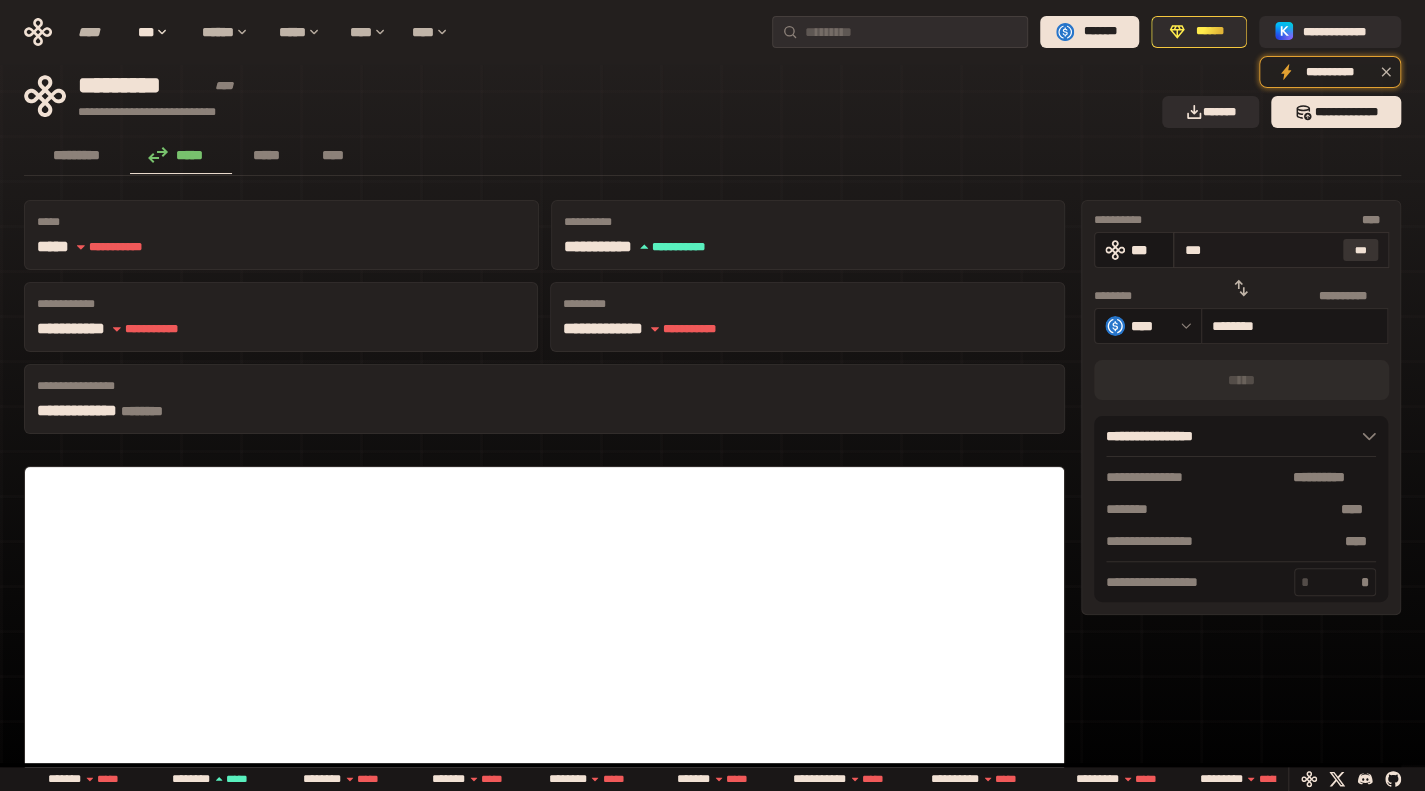 type on "********" 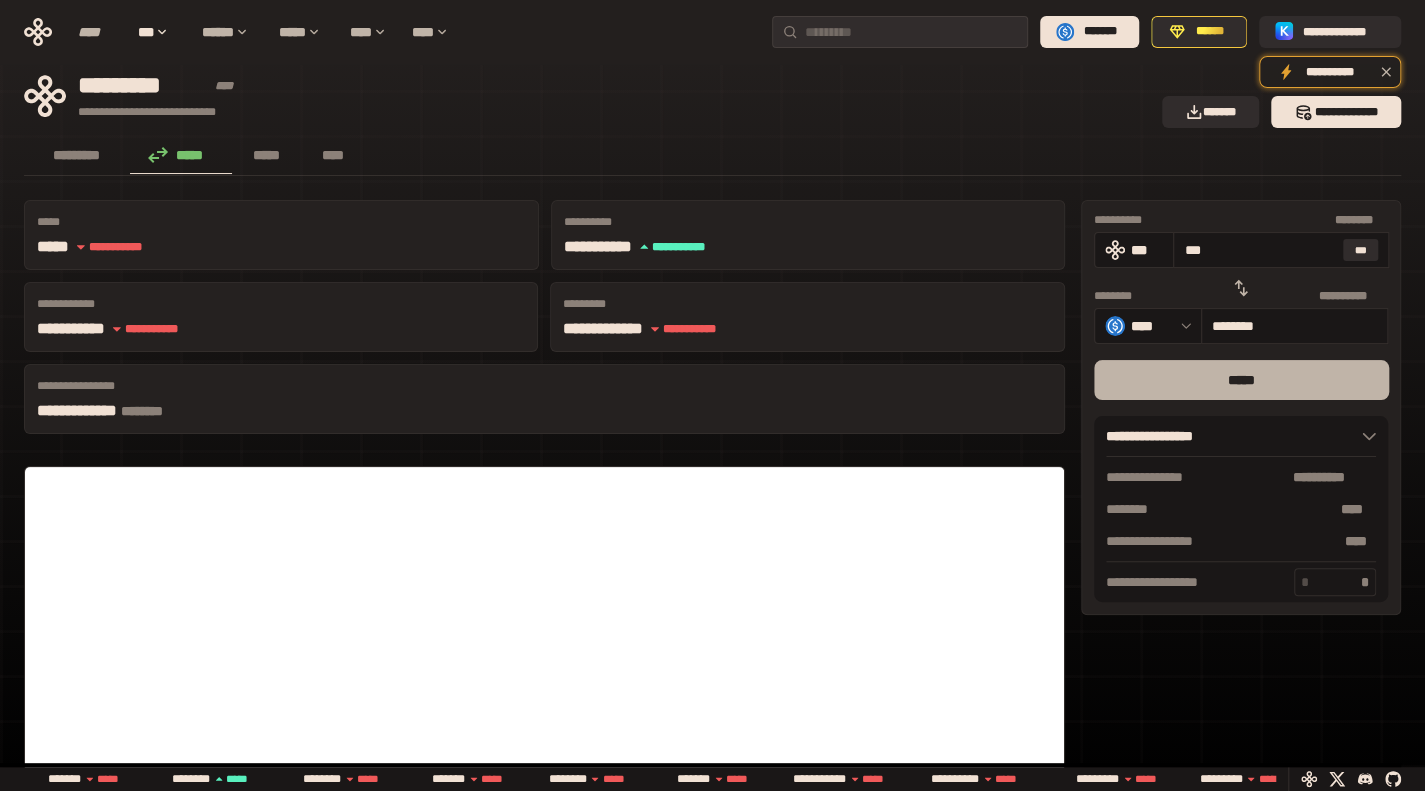 type on "***" 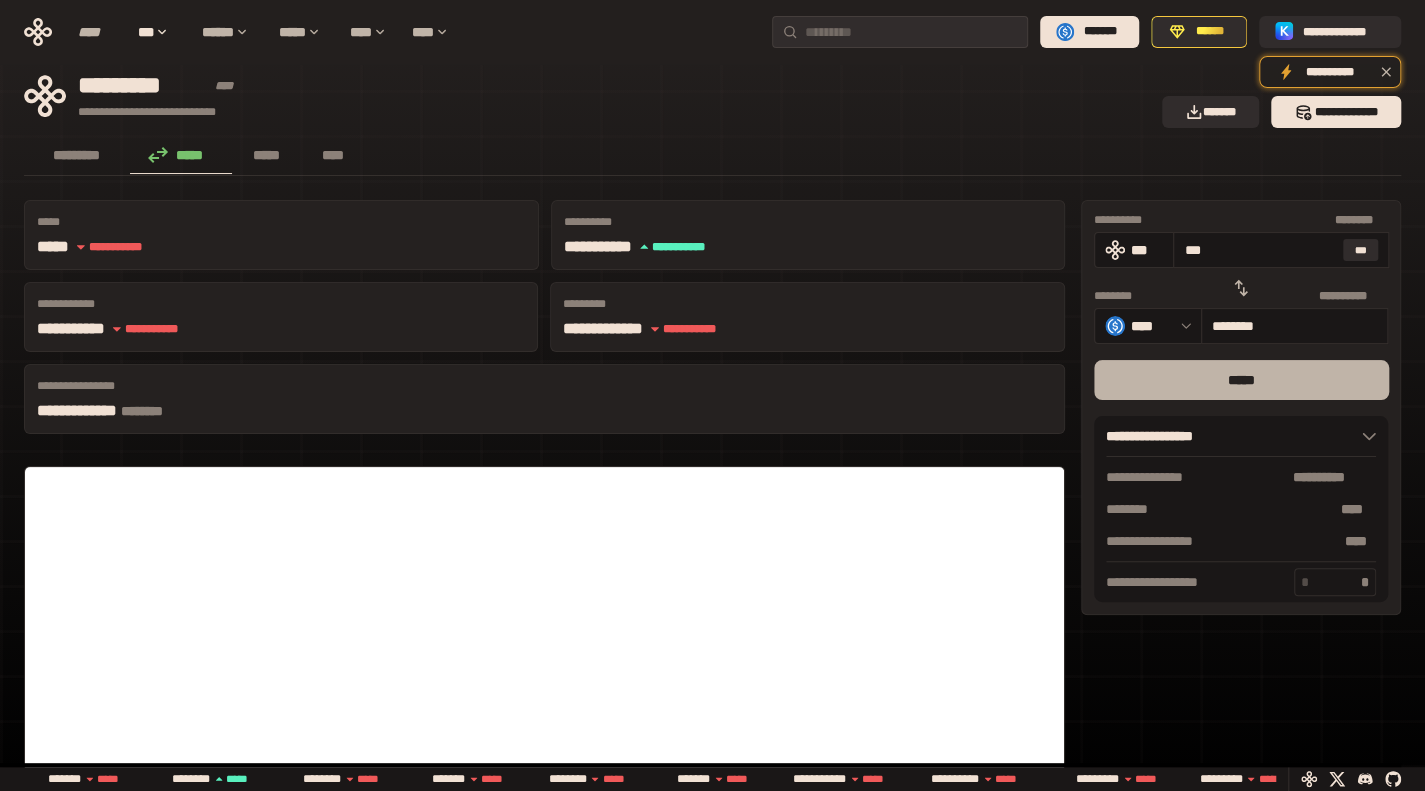 click on "*****" at bounding box center (1241, 380) 